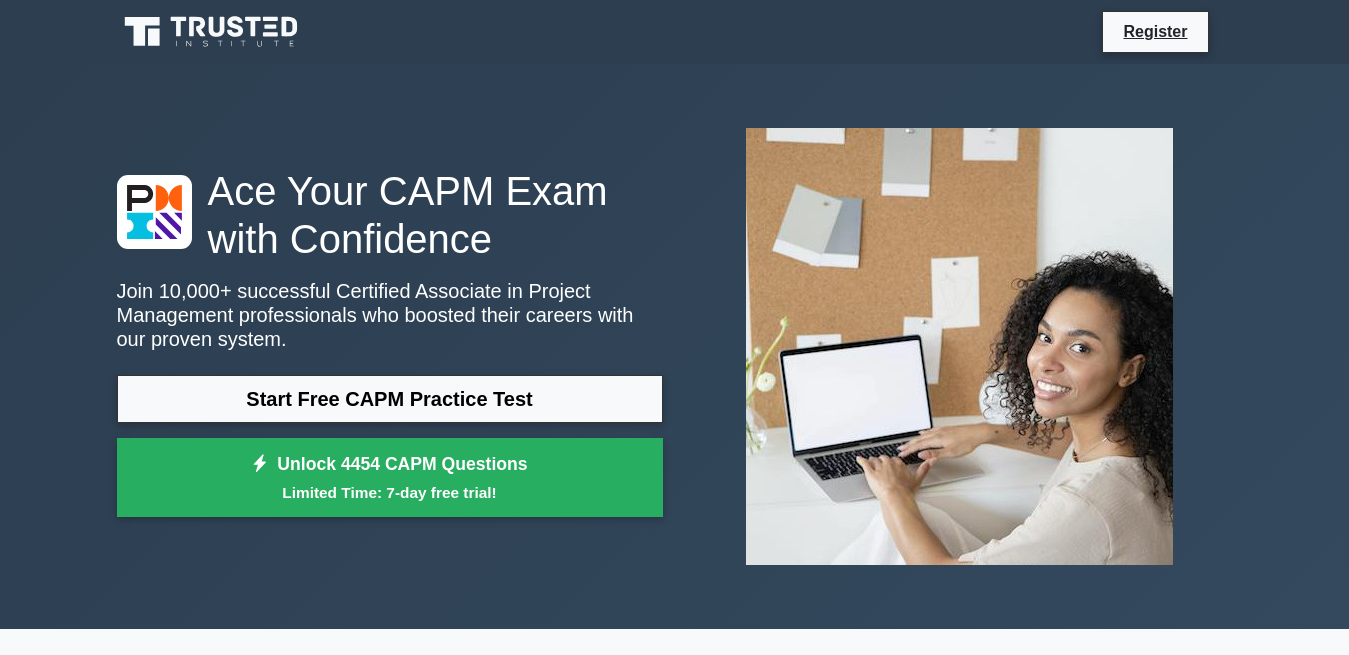 scroll, scrollTop: 0, scrollLeft: 0, axis: both 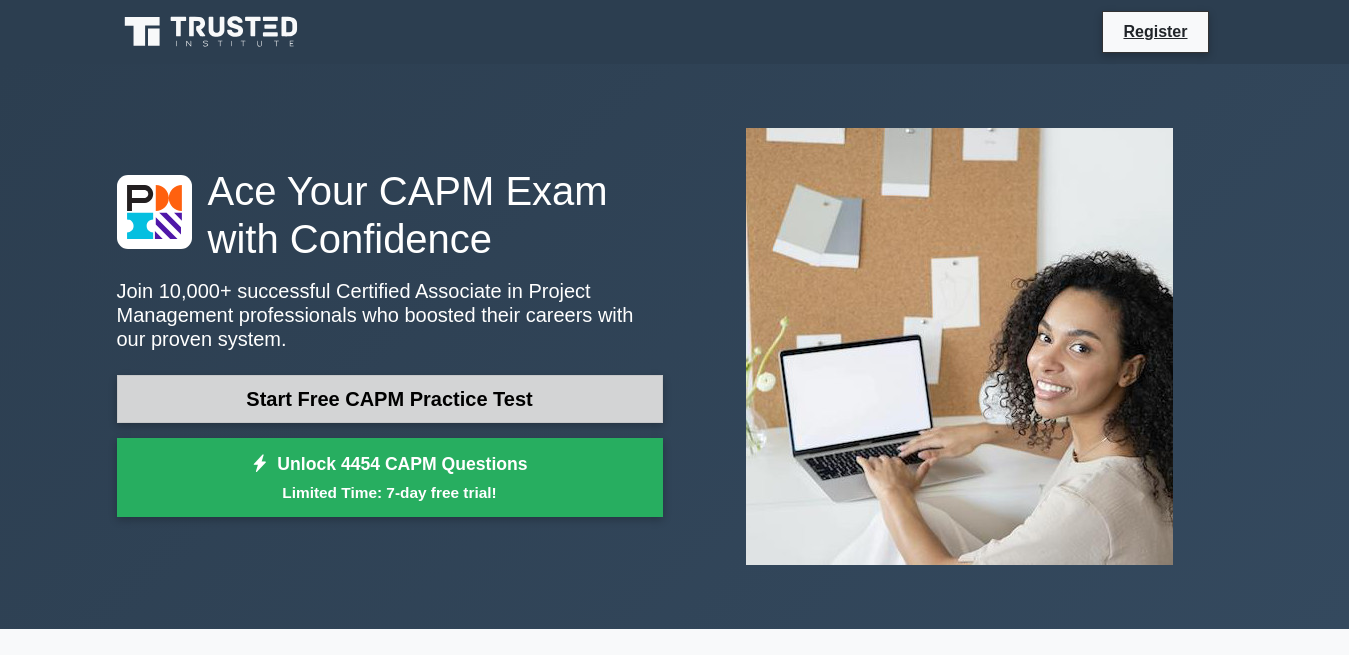 click on "Start Free CAPM Practice Test" at bounding box center (390, 399) 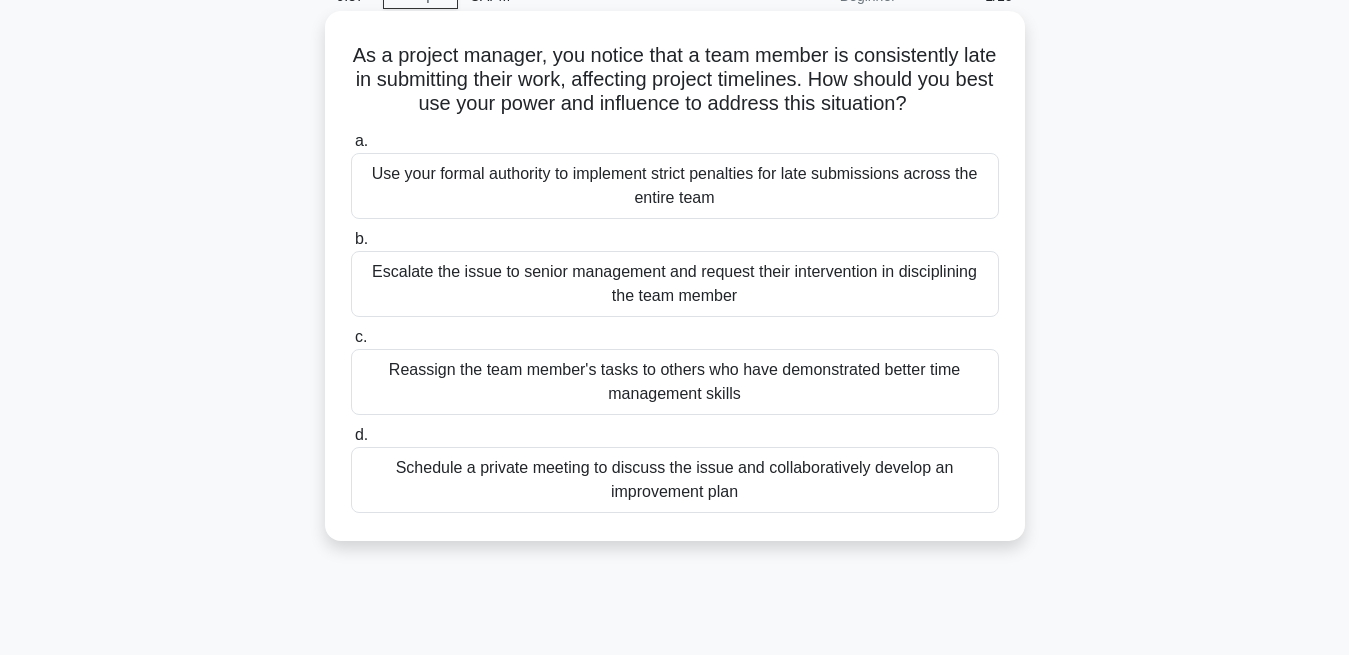 scroll, scrollTop: 102, scrollLeft: 0, axis: vertical 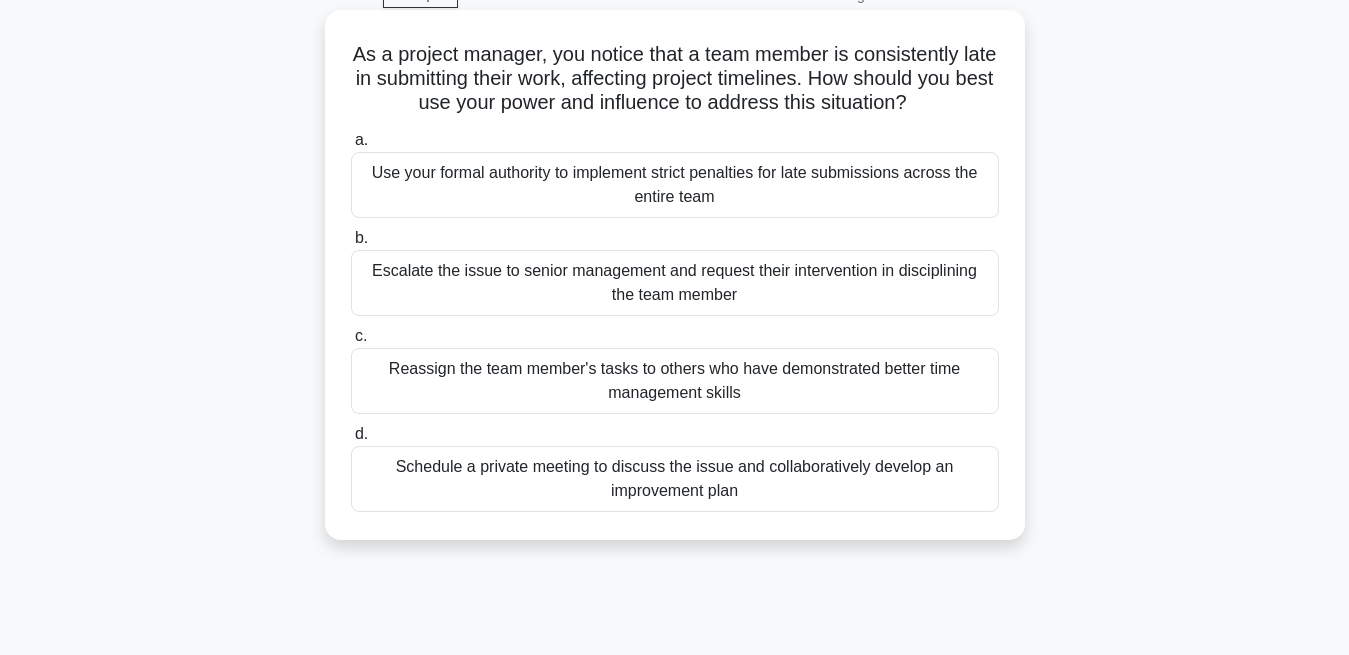 click on "Schedule a private meeting to discuss the issue and collaboratively develop an improvement plan" at bounding box center (675, 479) 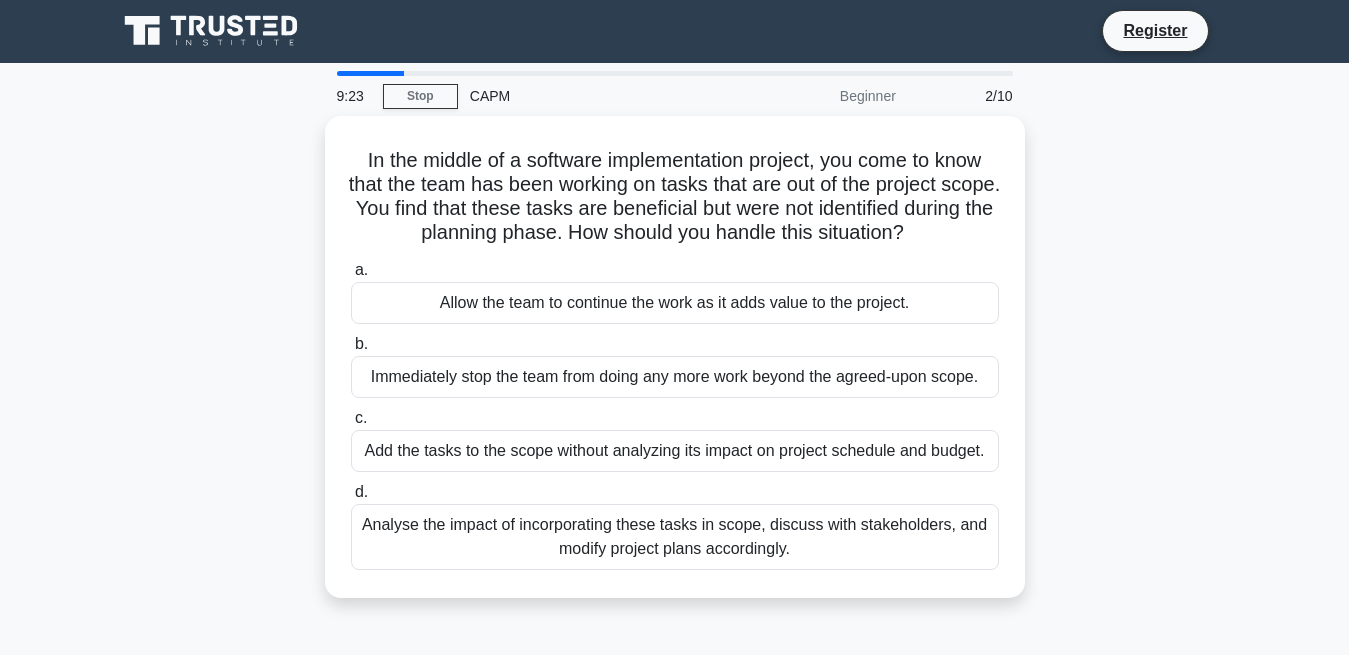 scroll, scrollTop: 0, scrollLeft: 0, axis: both 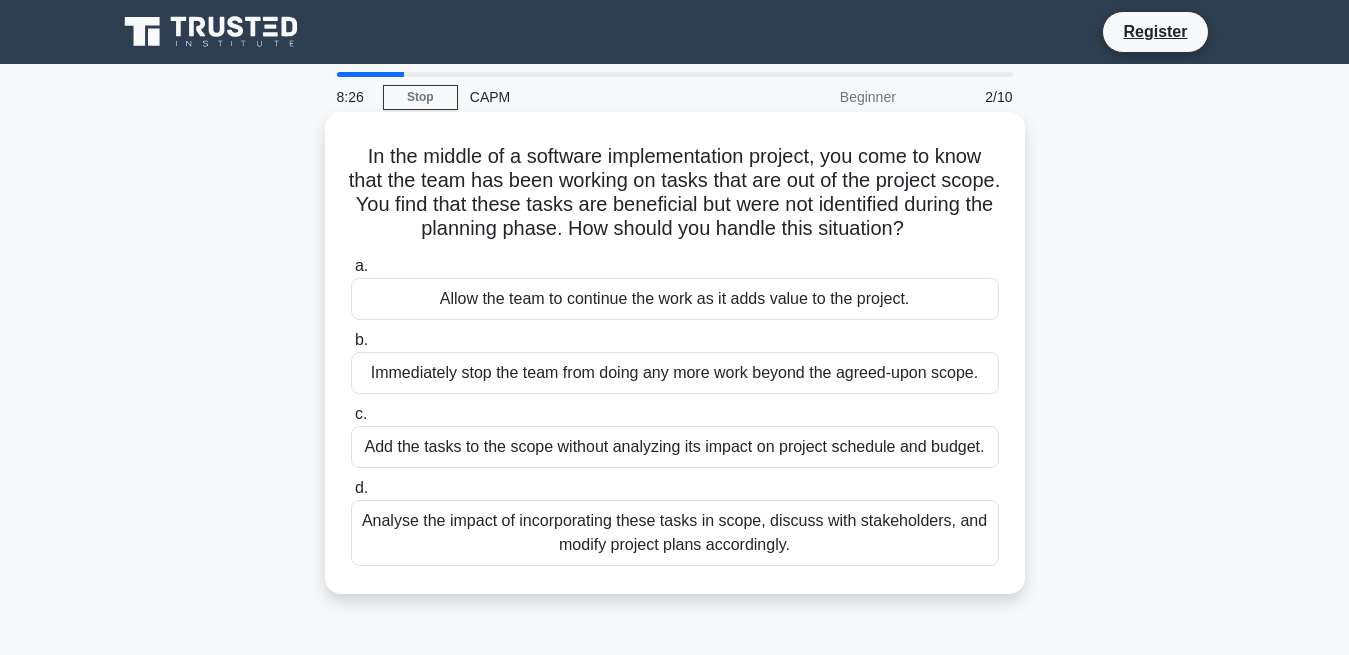 click on "Analyse the impact of incorporating these tasks in scope, discuss with stakeholders, and modify project plans accordingly." at bounding box center [675, 533] 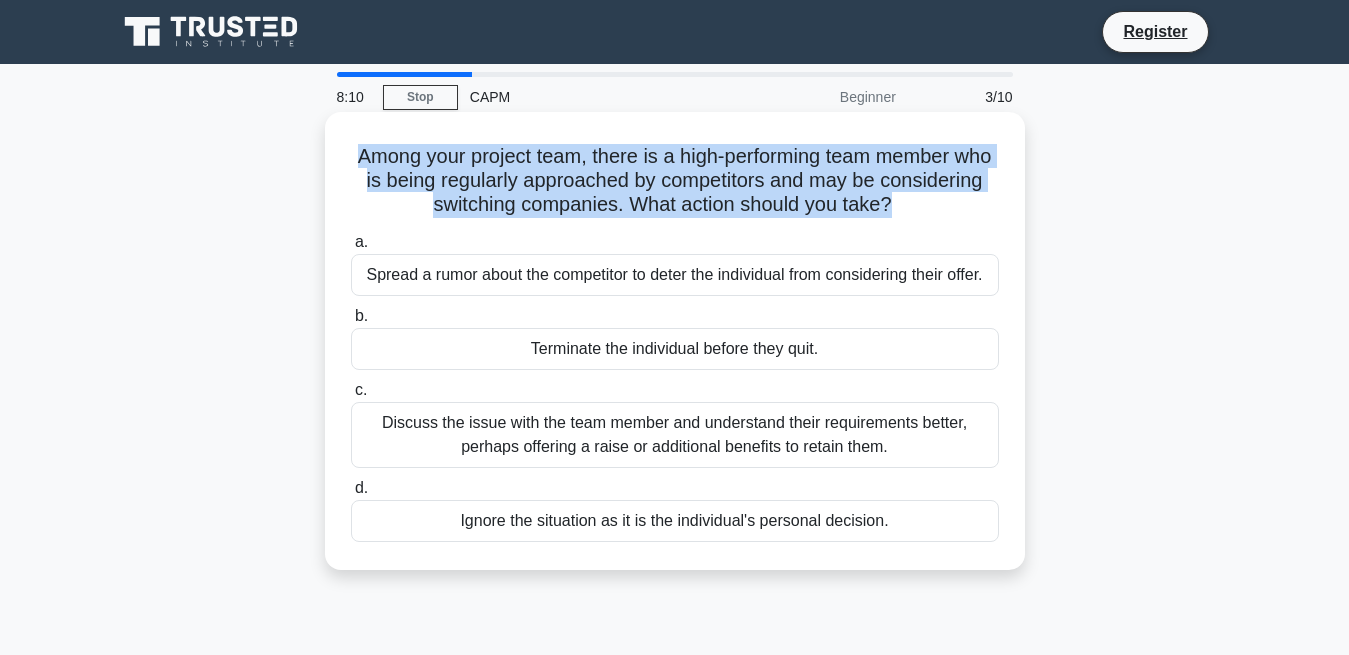 drag, startPoint x: 358, startPoint y: 157, endPoint x: 887, endPoint y: 205, distance: 531.1732 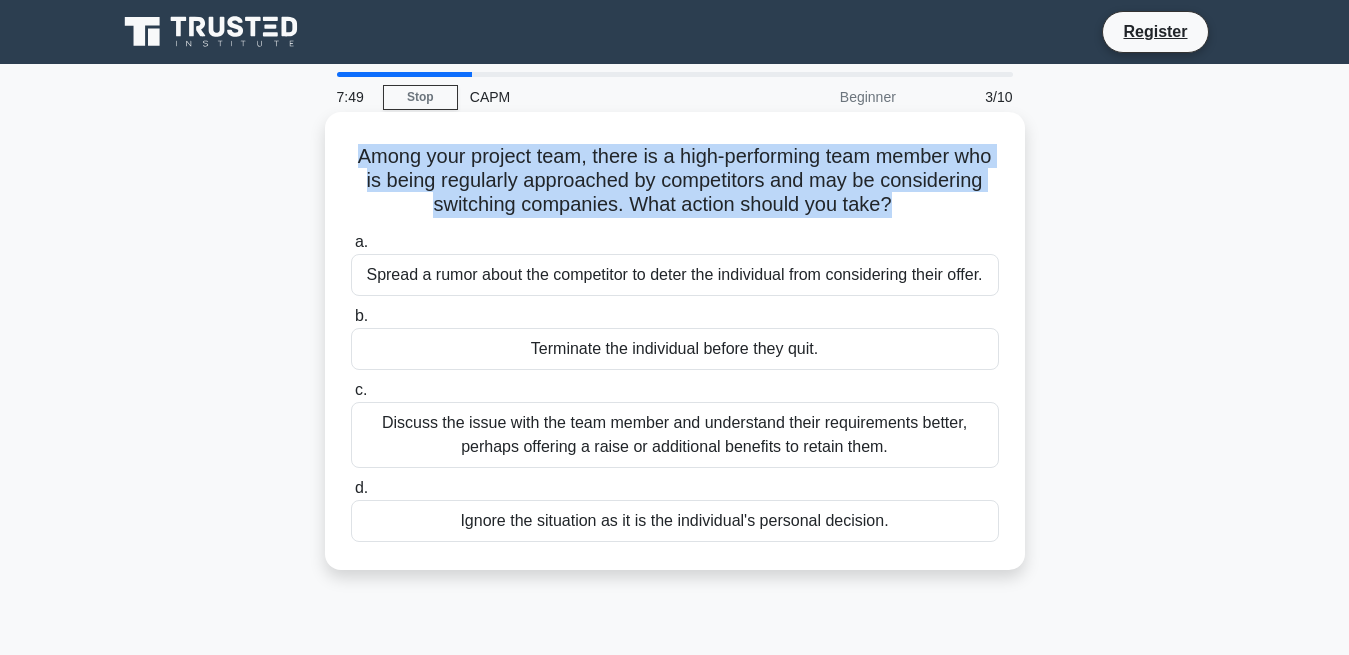 click on "Among your project team, there is a high-performing team member who is being regularly approached by competitors and may be considering switching companies. What action should you take?
.spinner_0XTQ{transform-origin:center;animation:spinner_y6GP .75s linear infinite}@keyframes spinner_y6GP{100%{transform:rotate(360deg)}}" at bounding box center (675, 181) 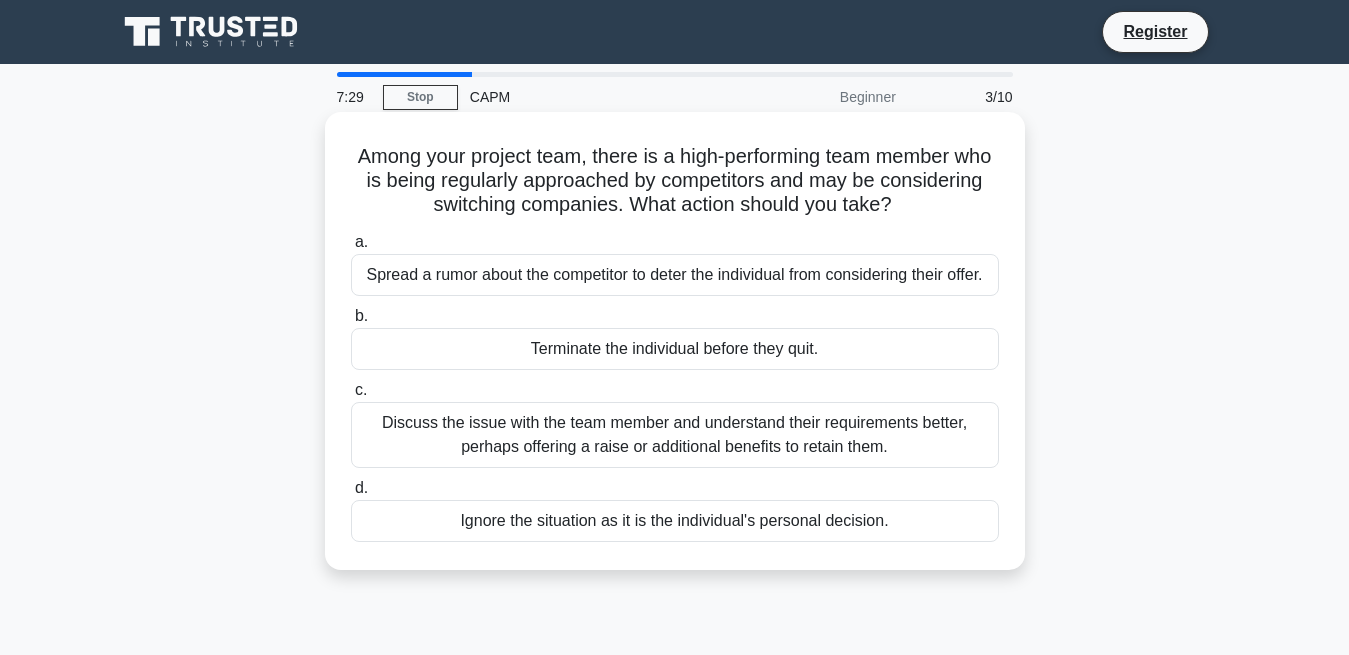 click on "Discuss the issue with the team member and understand their requirements better, perhaps offering a raise or additional benefits to retain them." at bounding box center [675, 435] 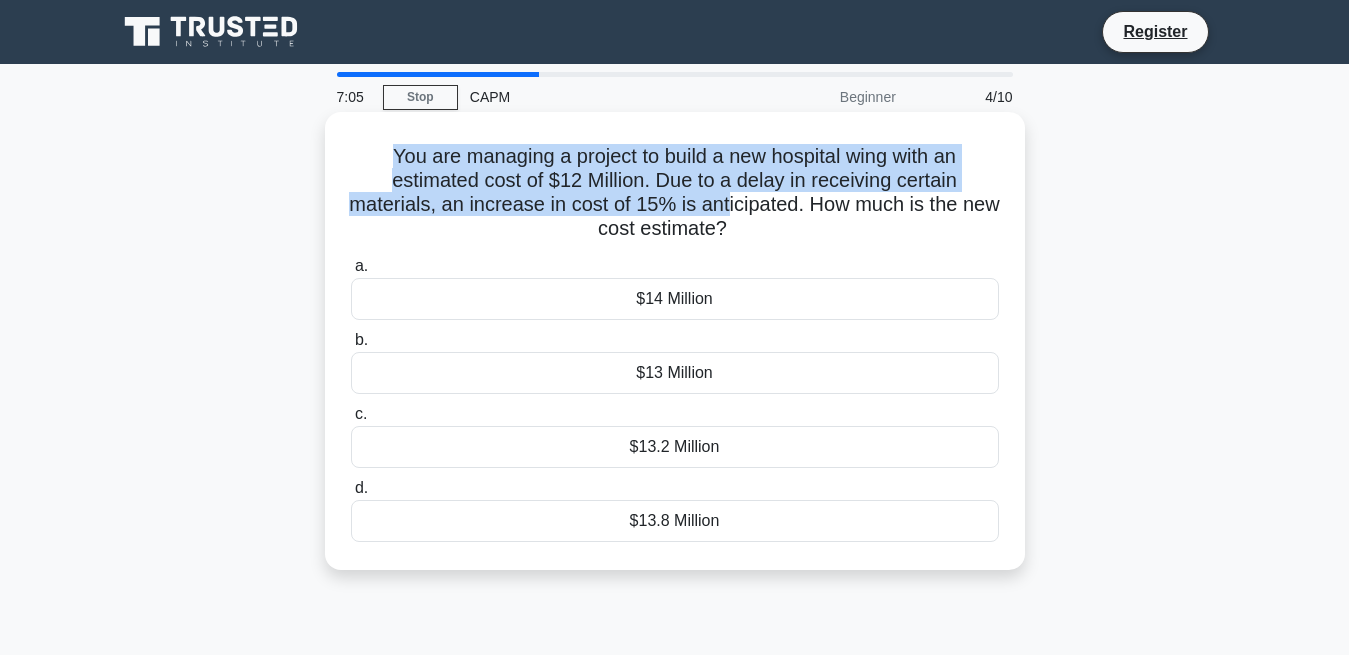 drag, startPoint x: 392, startPoint y: 152, endPoint x: 727, endPoint y: 204, distance: 339.0118 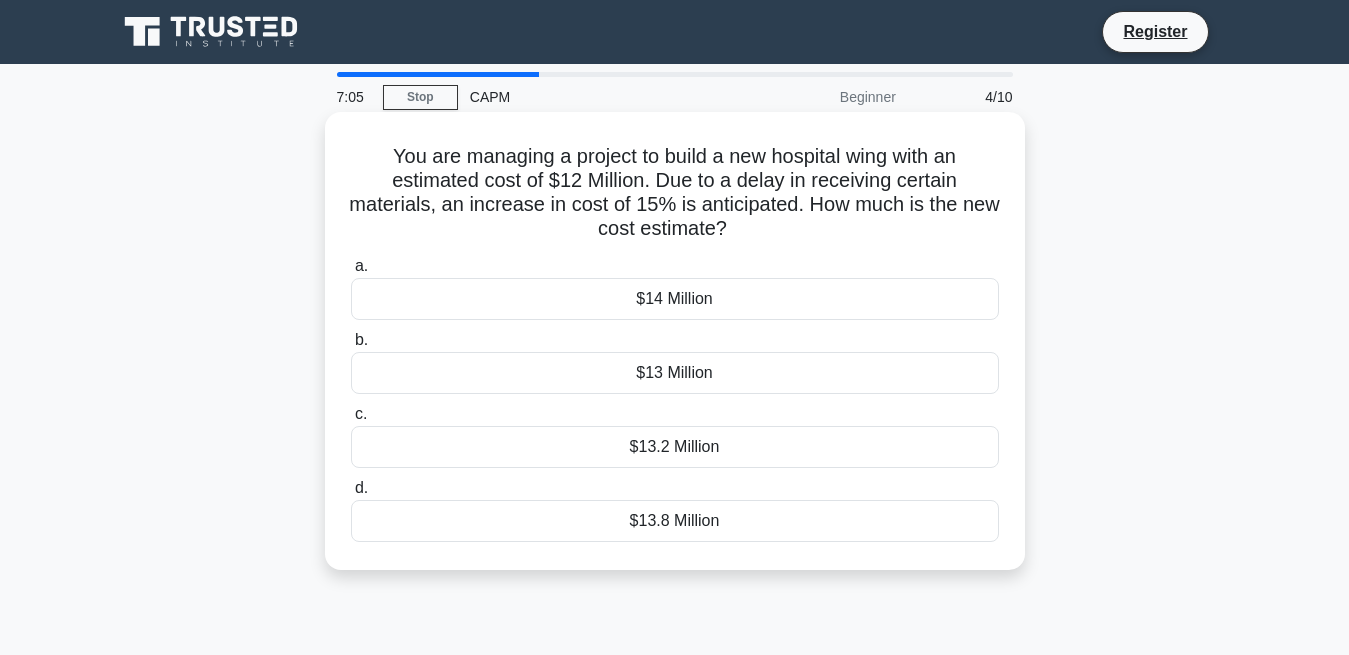 click on "You are managing a project to build a new hospital wing with an estimated cost of $12 Million. Due to a delay in receiving certain materials, an increase in cost of 15% is anticipated. How much is the new cost estimate?
.spinner_0XTQ{transform-origin:center;animation:spinner_y6GP .75s linear infinite}@keyframes spinner_y6GP{100%{transform:rotate(360deg)}}" at bounding box center (675, 193) 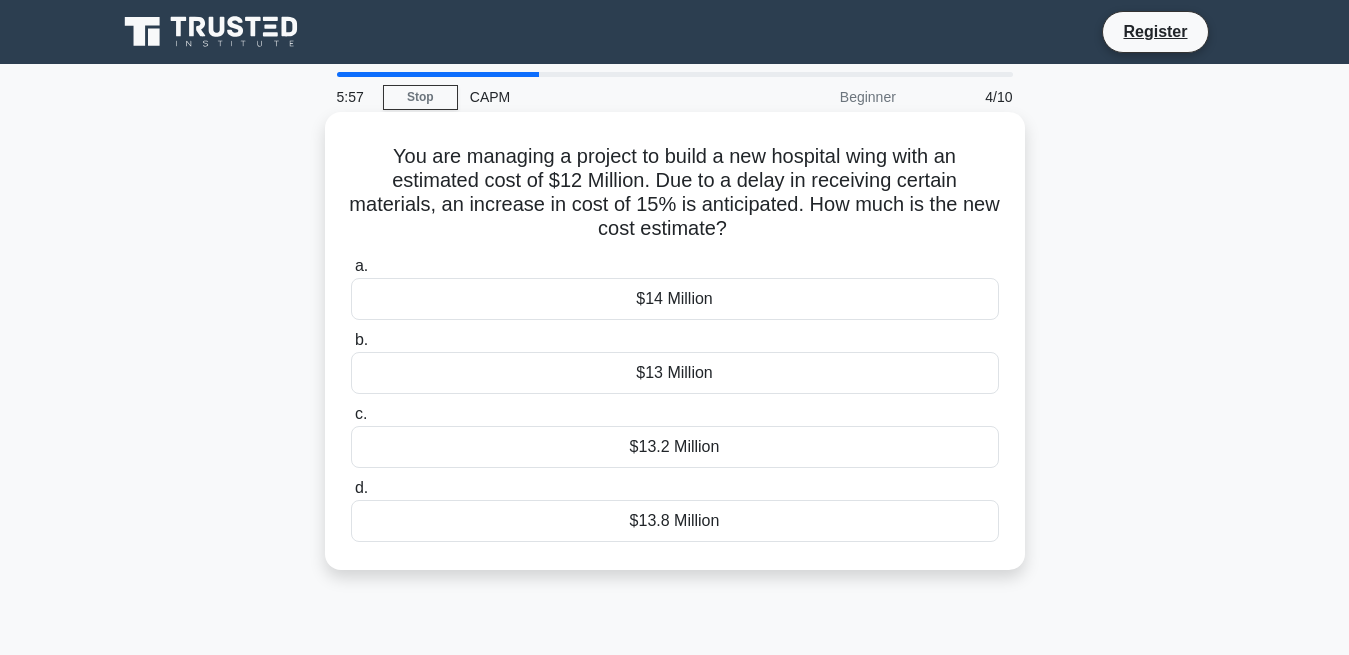 click on "$14 Million" at bounding box center [675, 299] 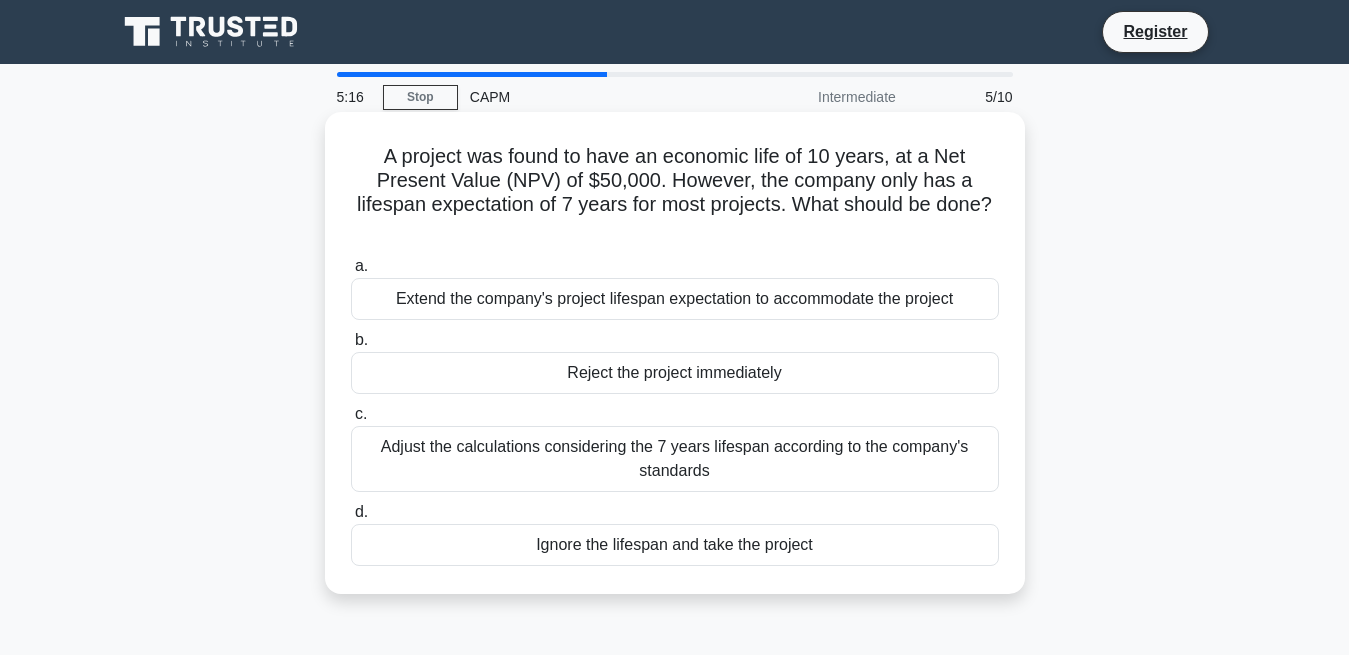 drag, startPoint x: 351, startPoint y: 155, endPoint x: 948, endPoint y: 192, distance: 598.14545 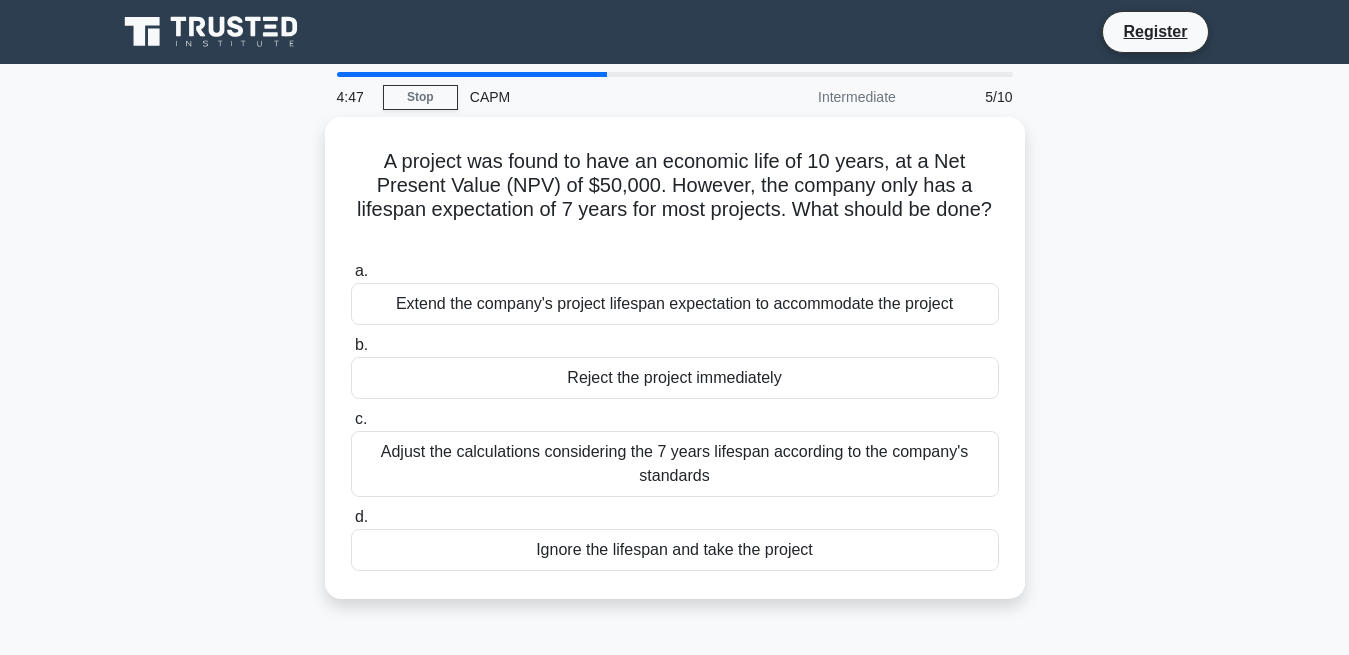 click on "A project was found to have an economic life of 10 years, at a Net Present Value (NPV) of $50,000. However, the company only has a lifespan expectation of 7 years for most projects. What should be done?
.spinner_0XTQ{transform-origin:center;animation:spinner_y6GP .75s linear infinite}@keyframes spinner_y6GP{100%{transform:rotate(360deg)}}
a.
b." at bounding box center (675, 370) 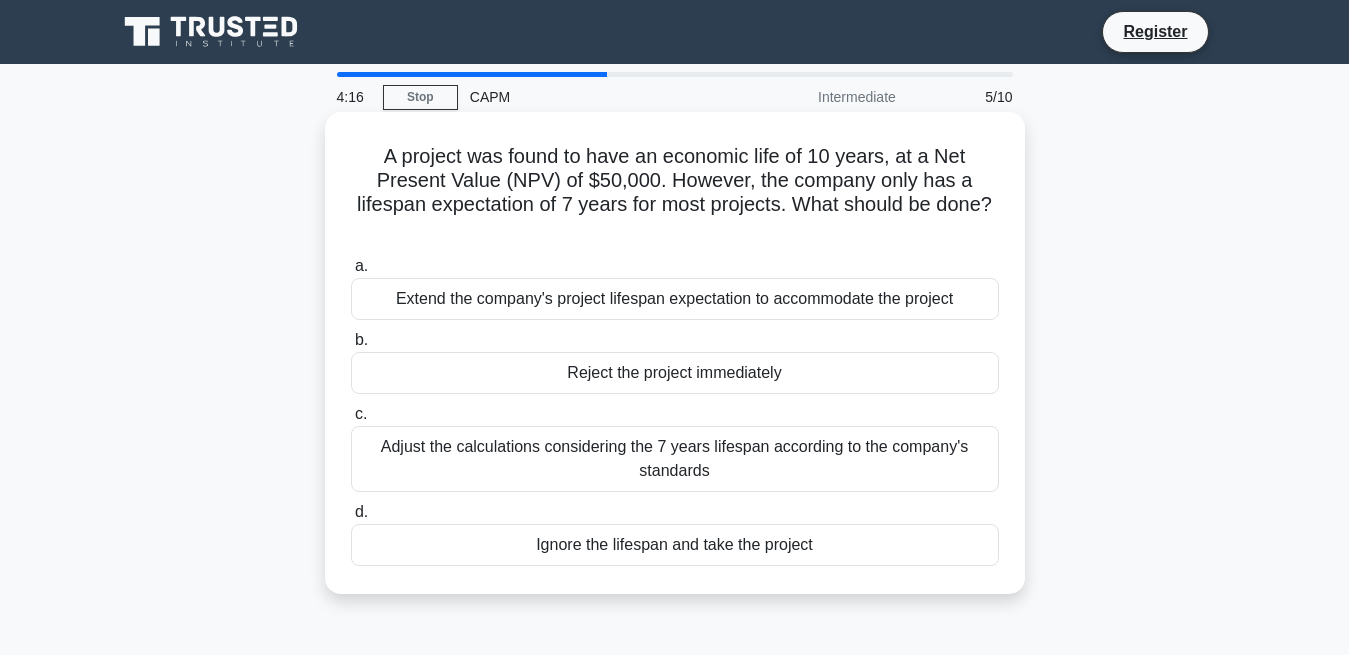 click on "Adjust the calculations considering the 7 years lifespan according to the company's standards" at bounding box center (675, 459) 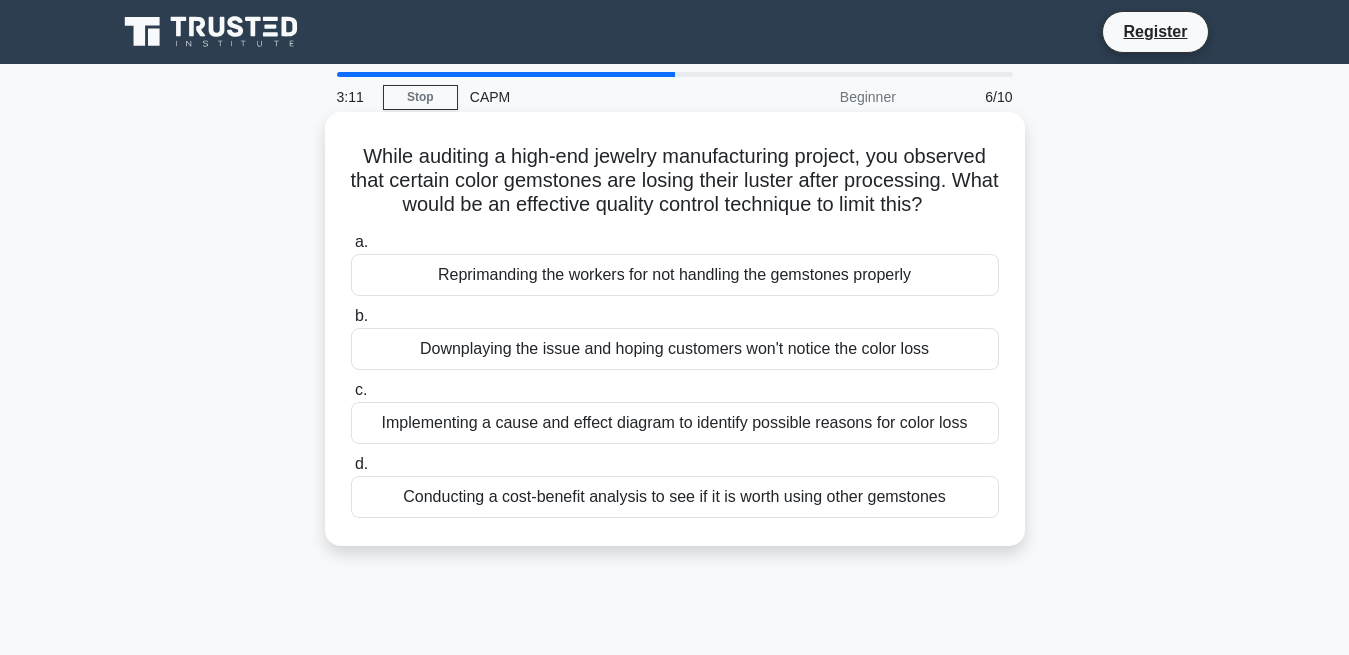 click on "Implementing a cause and effect diagram to identify possible reasons for color loss" at bounding box center [675, 423] 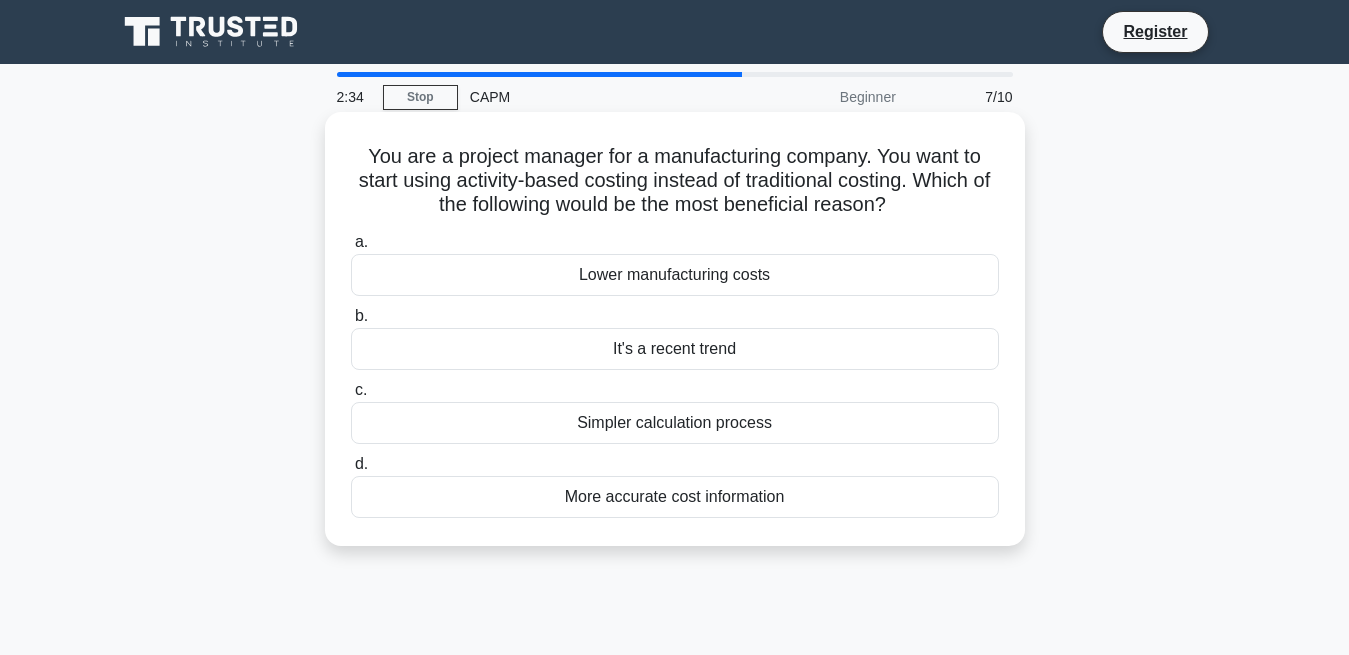 click on "More accurate cost information" at bounding box center [675, 497] 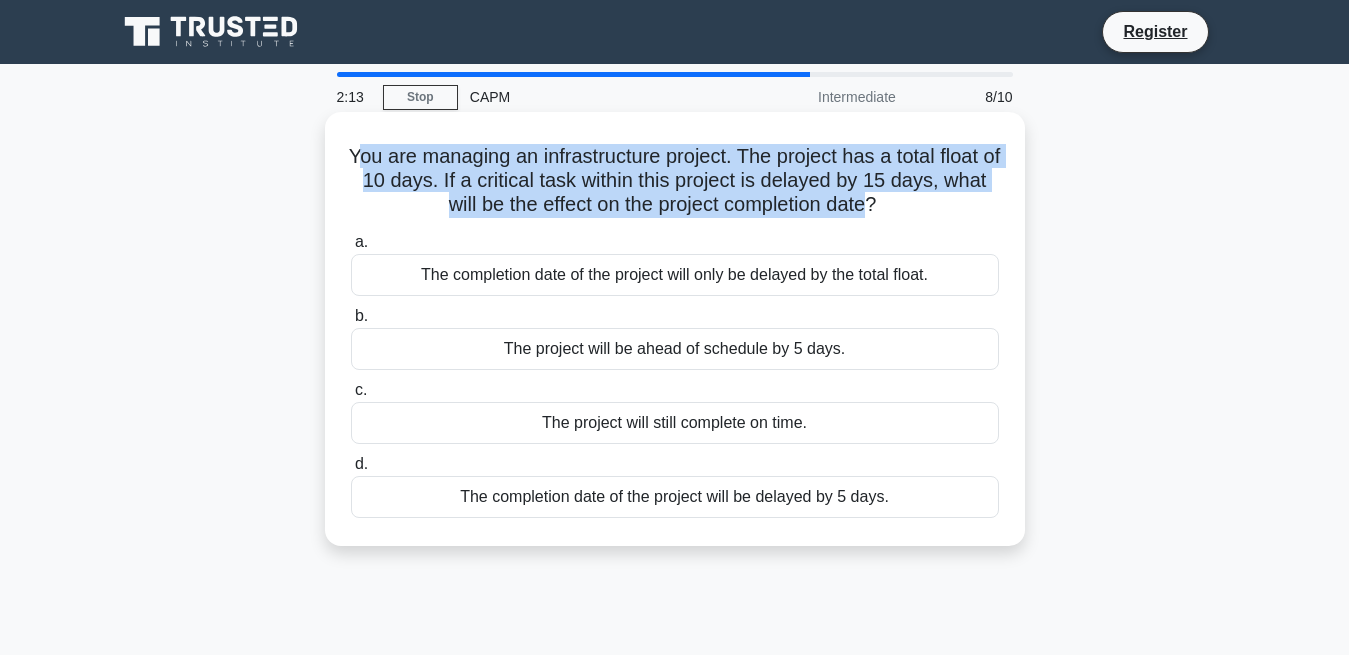 drag, startPoint x: 367, startPoint y: 153, endPoint x: 870, endPoint y: 192, distance: 504.50967 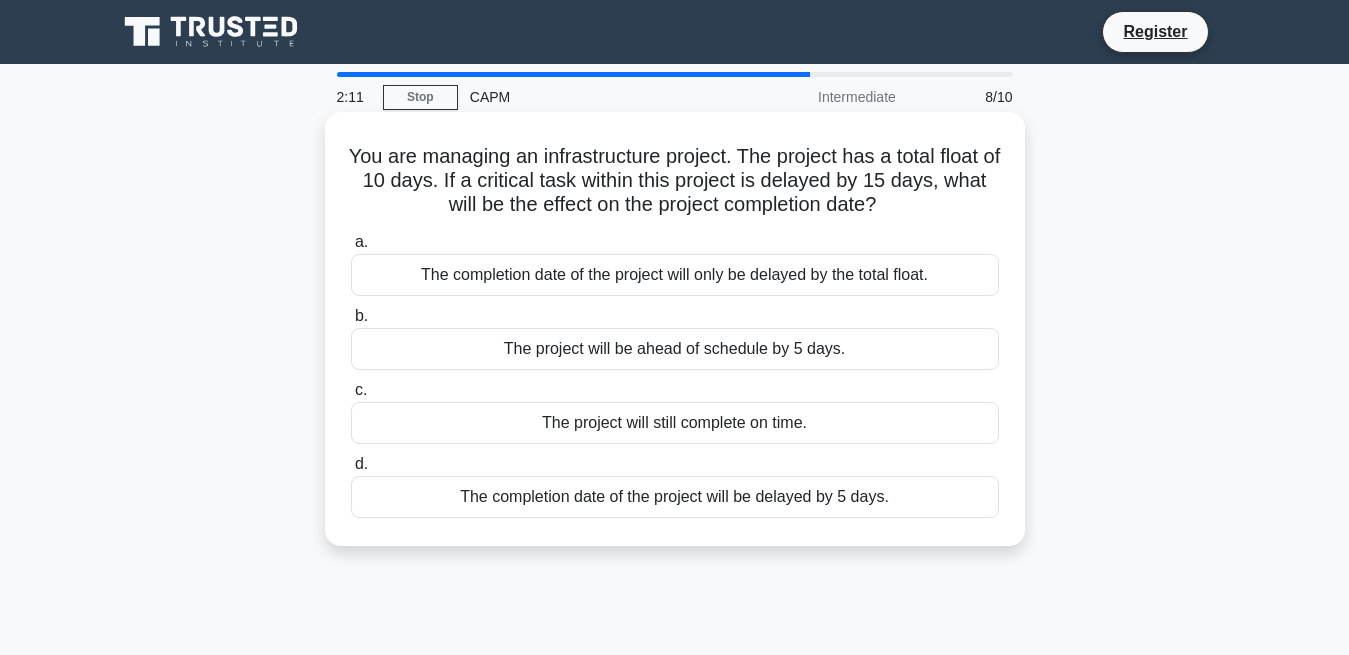 drag, startPoint x: 355, startPoint y: 154, endPoint x: 883, endPoint y: 209, distance: 530.8569 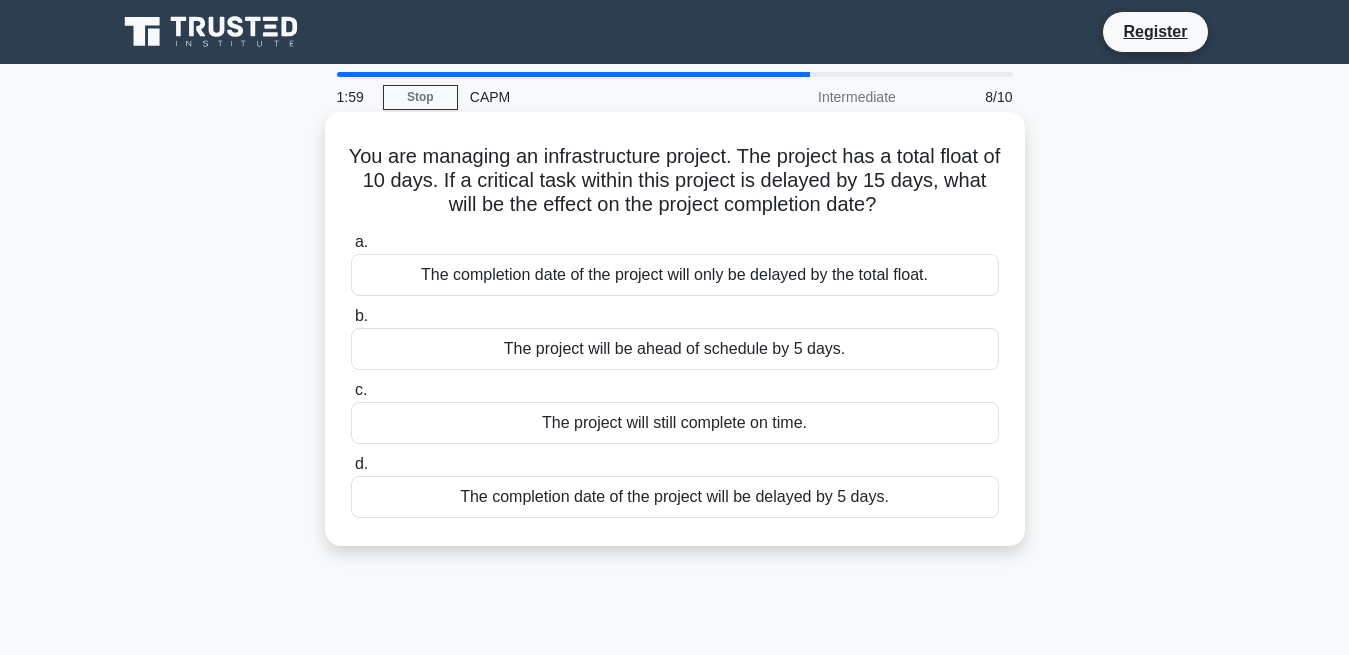 click on "b.
The project will be ahead of schedule by 5 days." at bounding box center [675, 337] 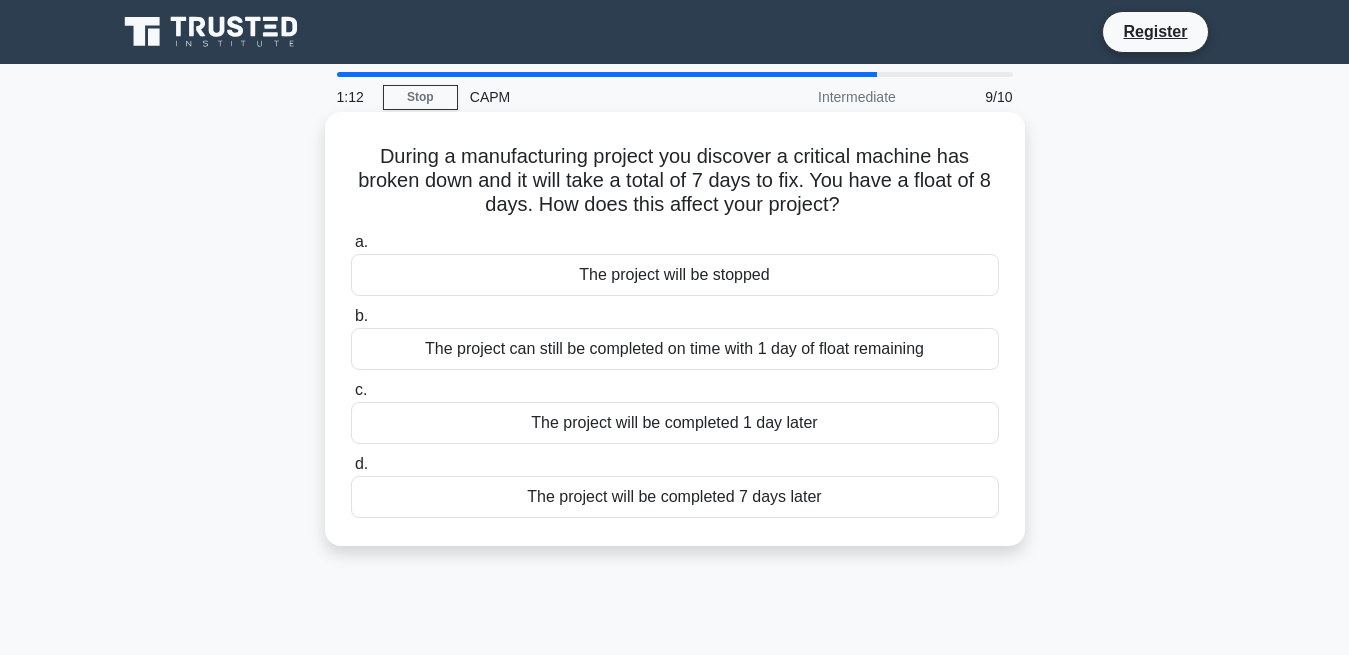click on "The project will be completed 7 days later" at bounding box center [675, 497] 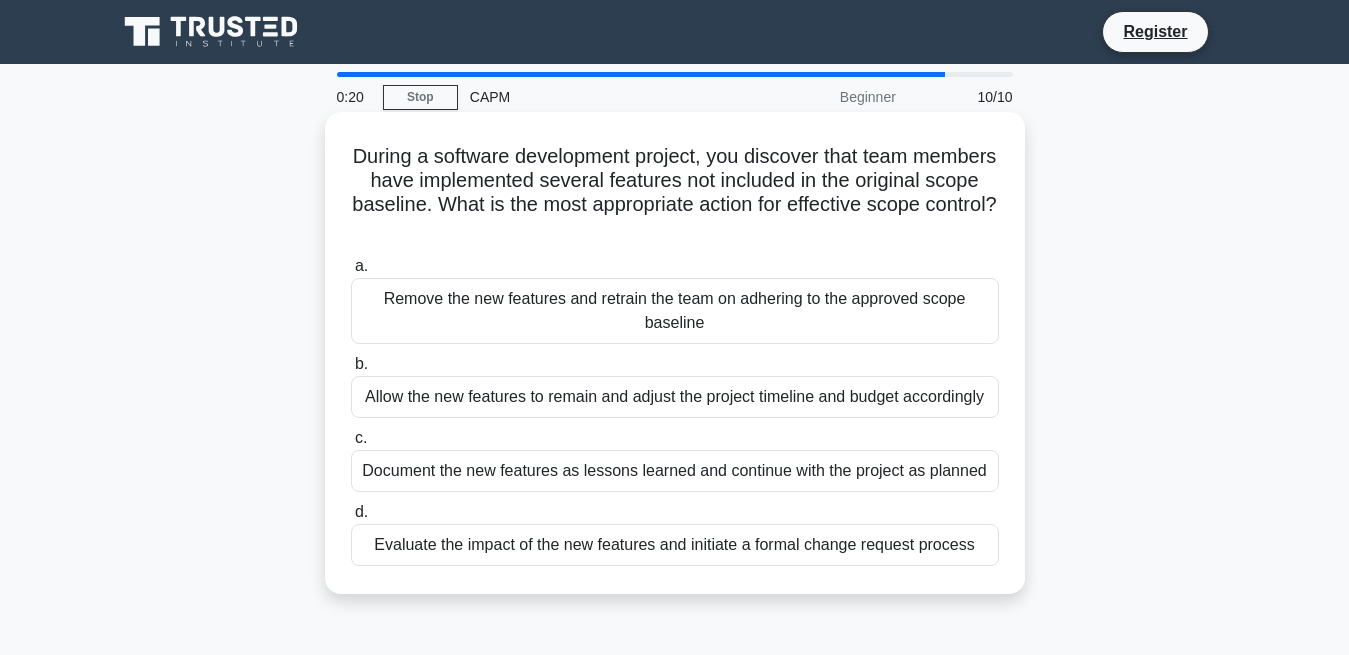 click on "Remove the new features and retrain the team on adhering to the approved scope baseline" at bounding box center (675, 311) 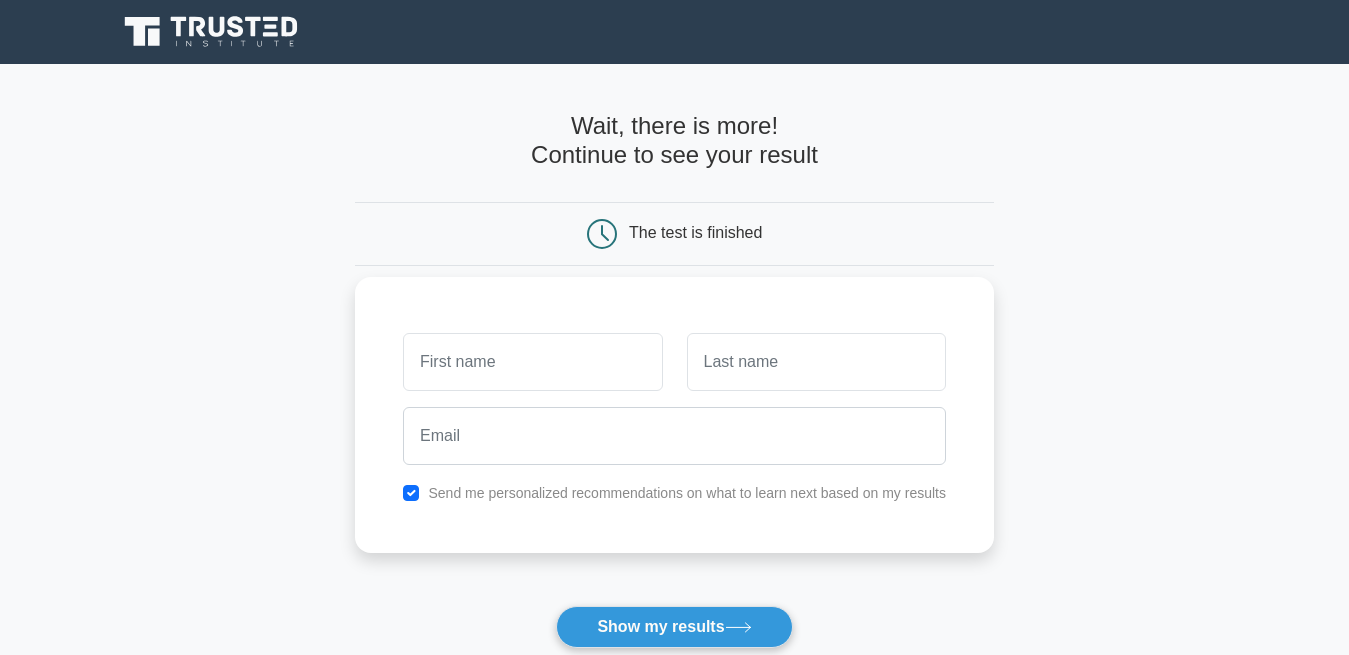 scroll, scrollTop: 0, scrollLeft: 0, axis: both 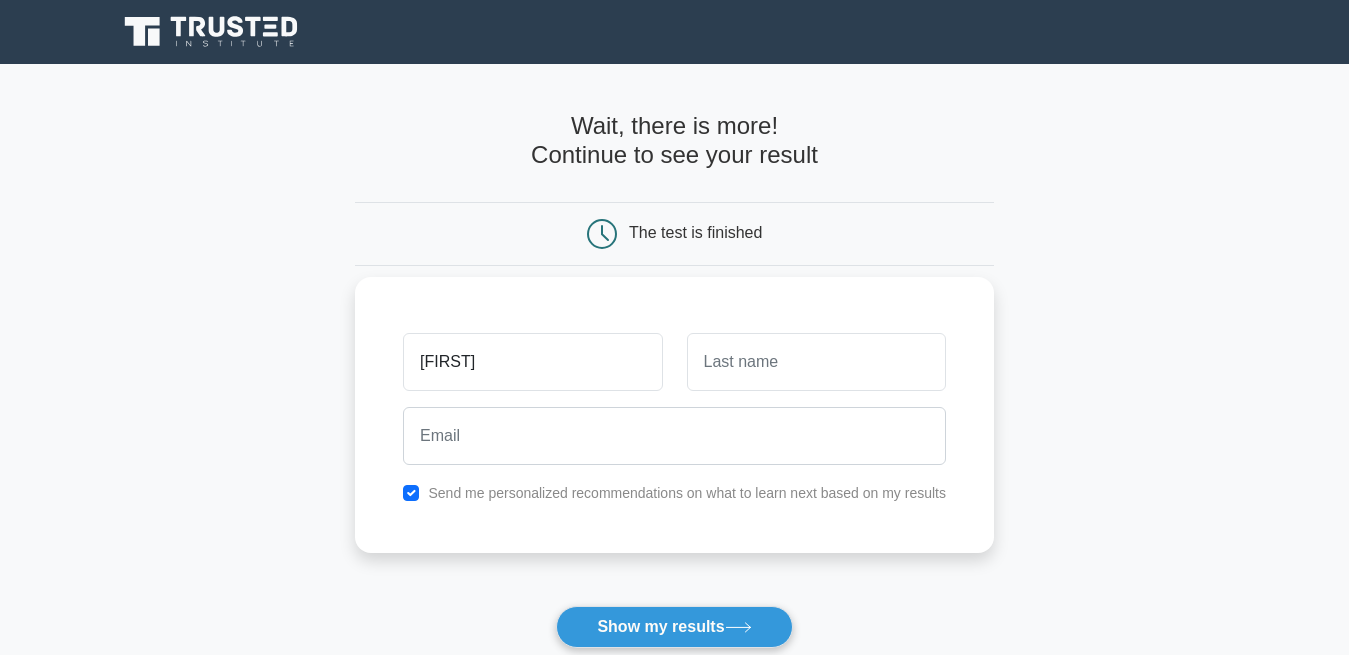 type on "Luis" 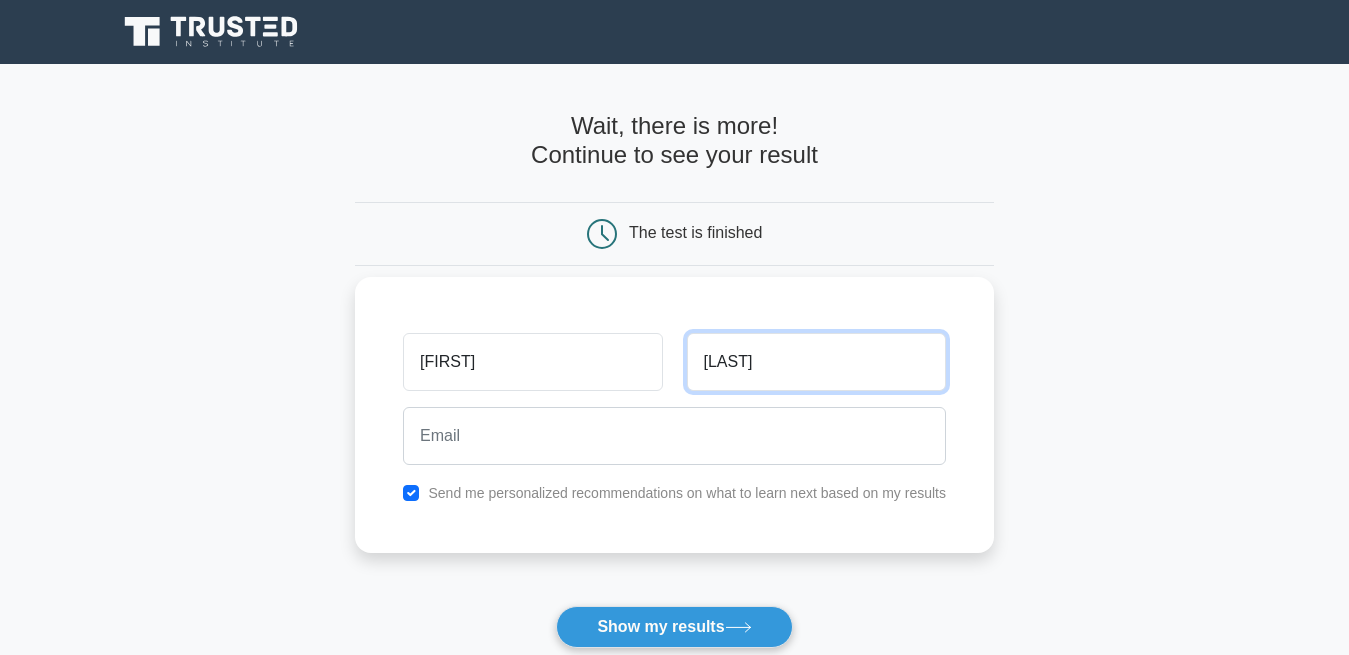 type on "Marquez" 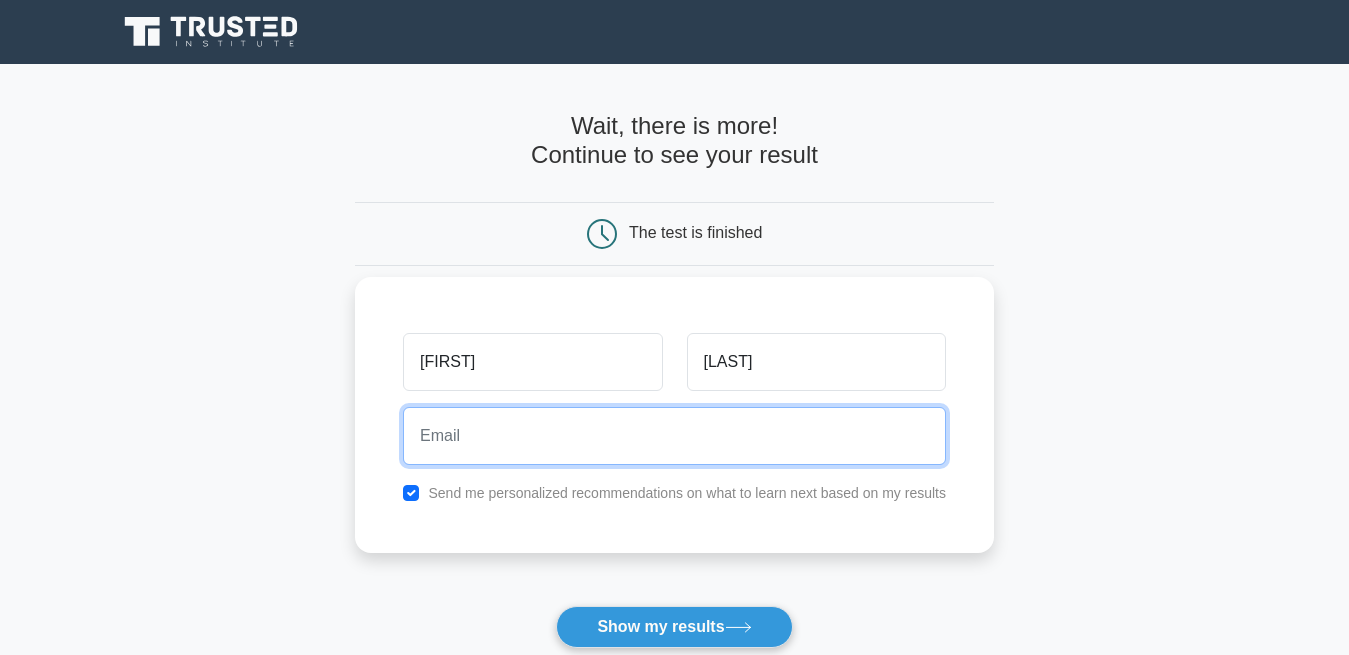click at bounding box center (674, 436) 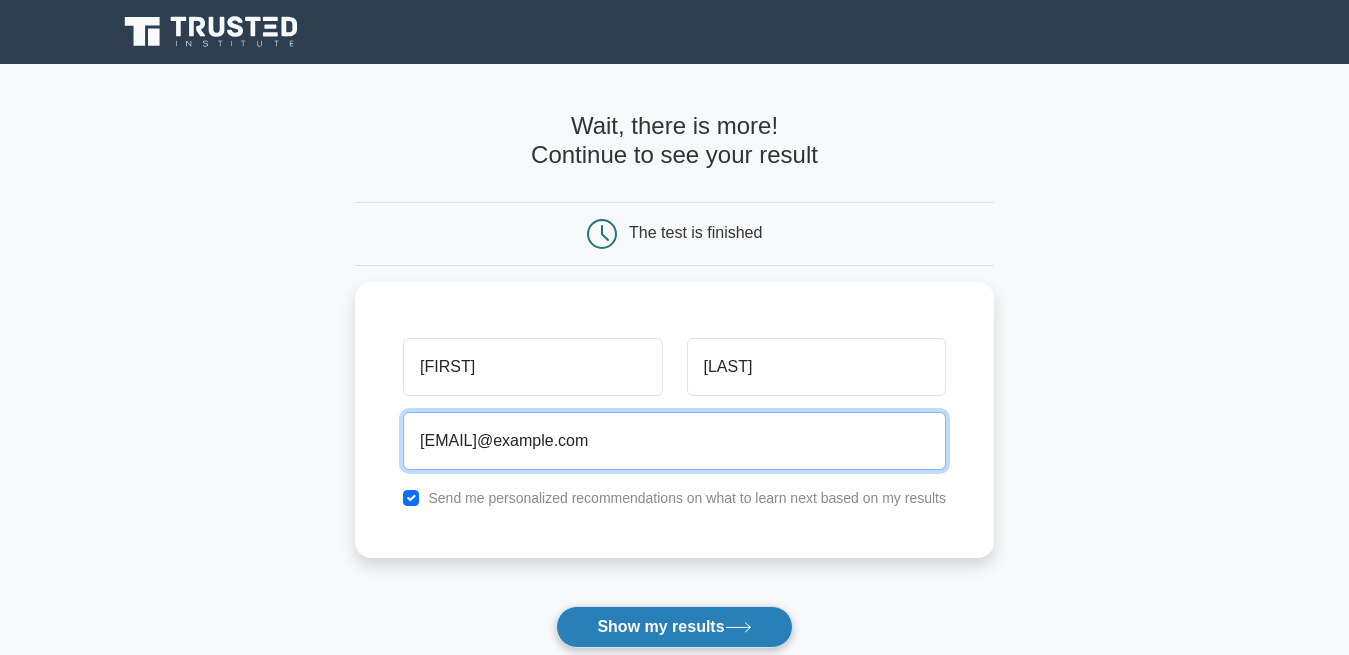 type on "luis1marquez0@gmail.com" 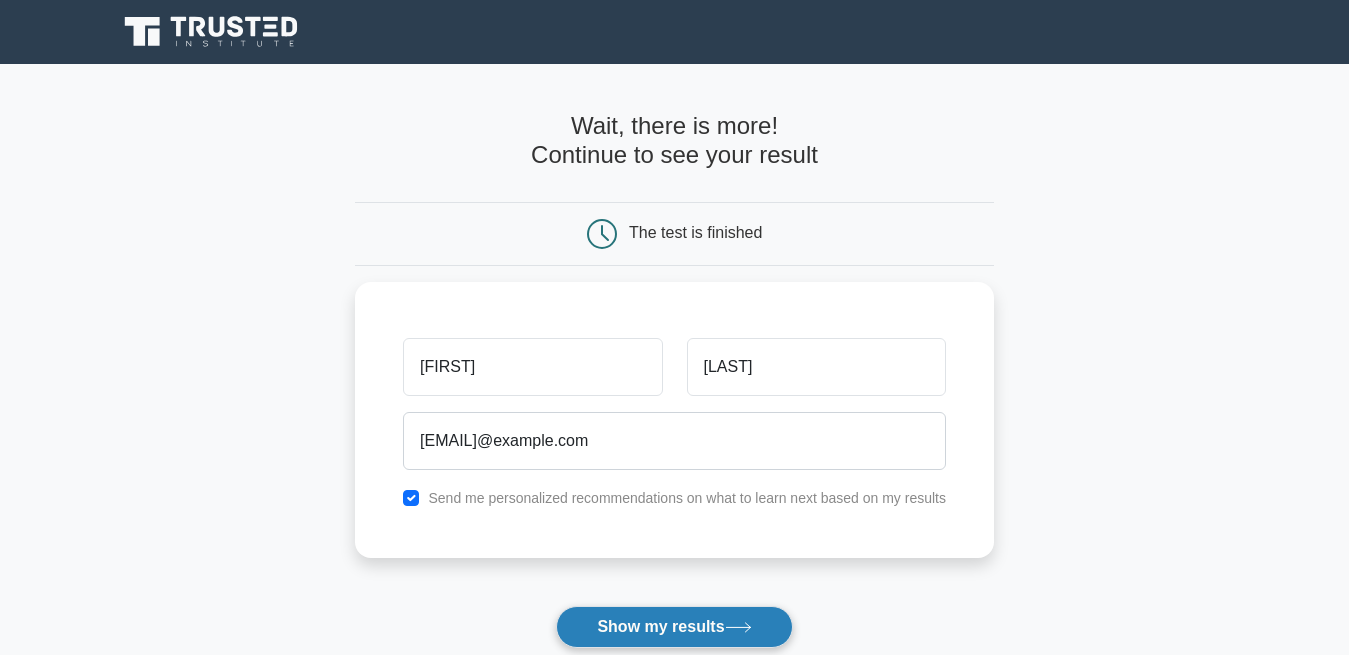 click on "Show my results" at bounding box center [674, 627] 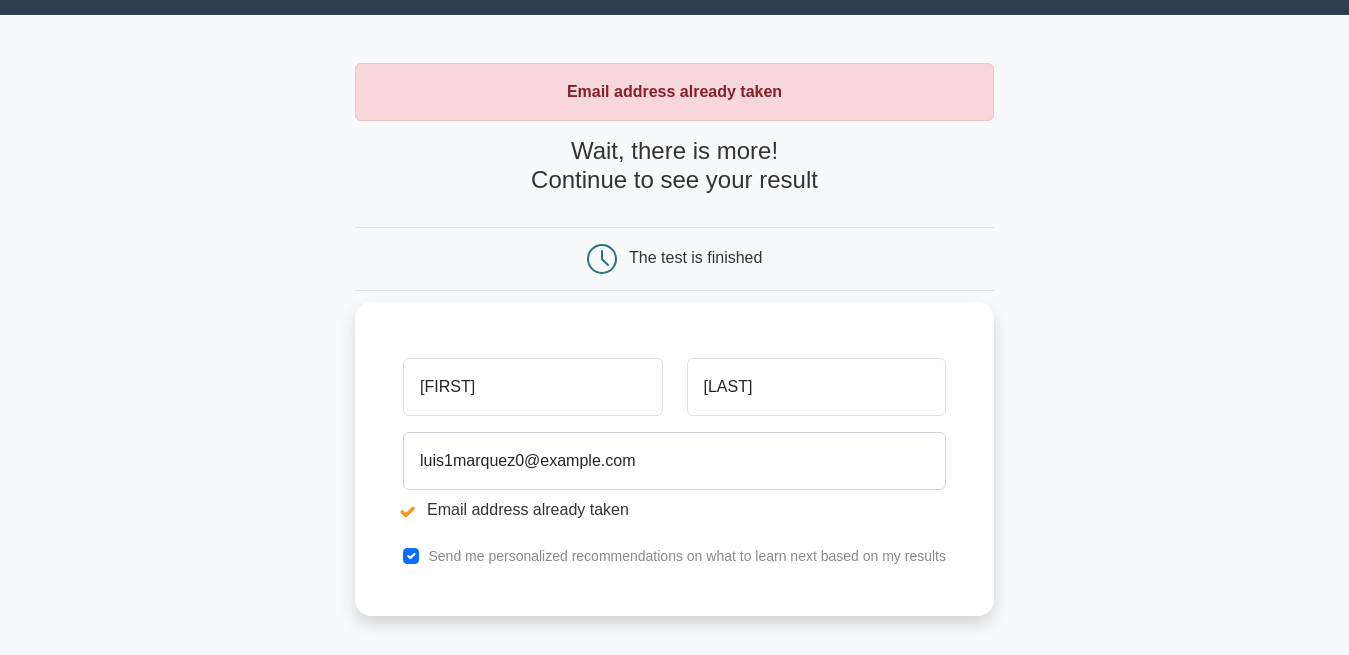 scroll, scrollTop: 102, scrollLeft: 0, axis: vertical 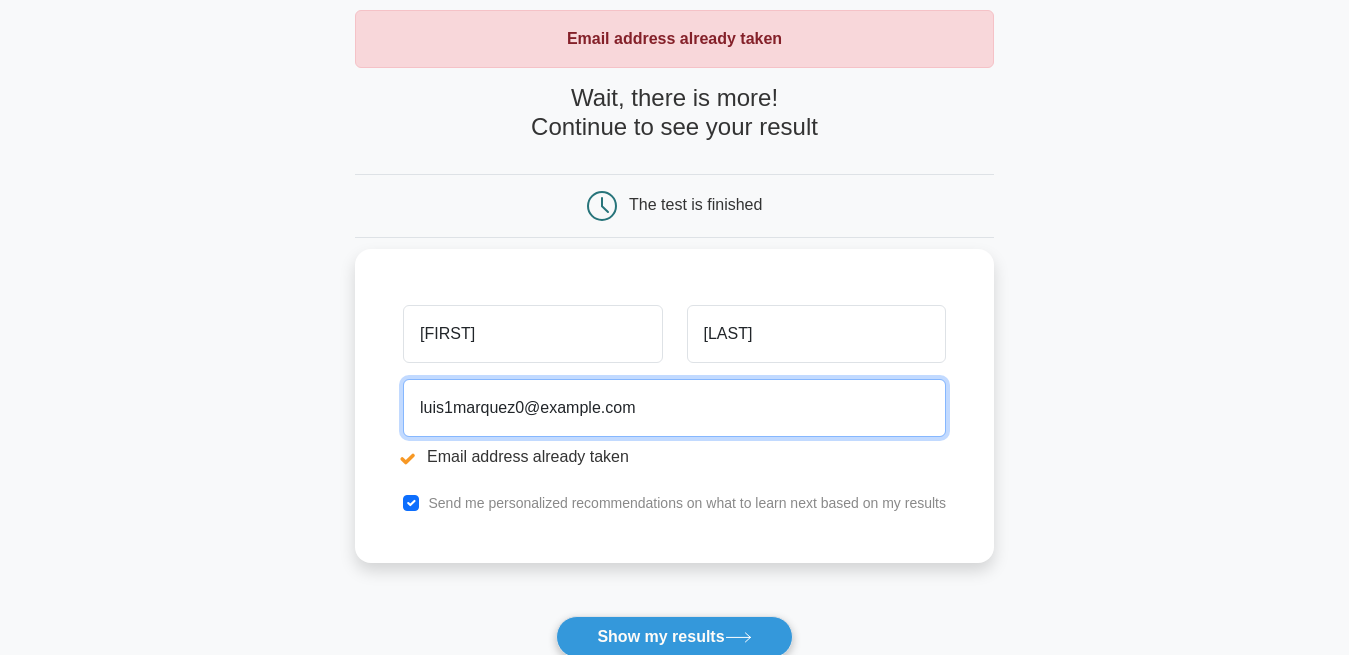 click on "luis1marquez0@gmail.com" at bounding box center (674, 408) 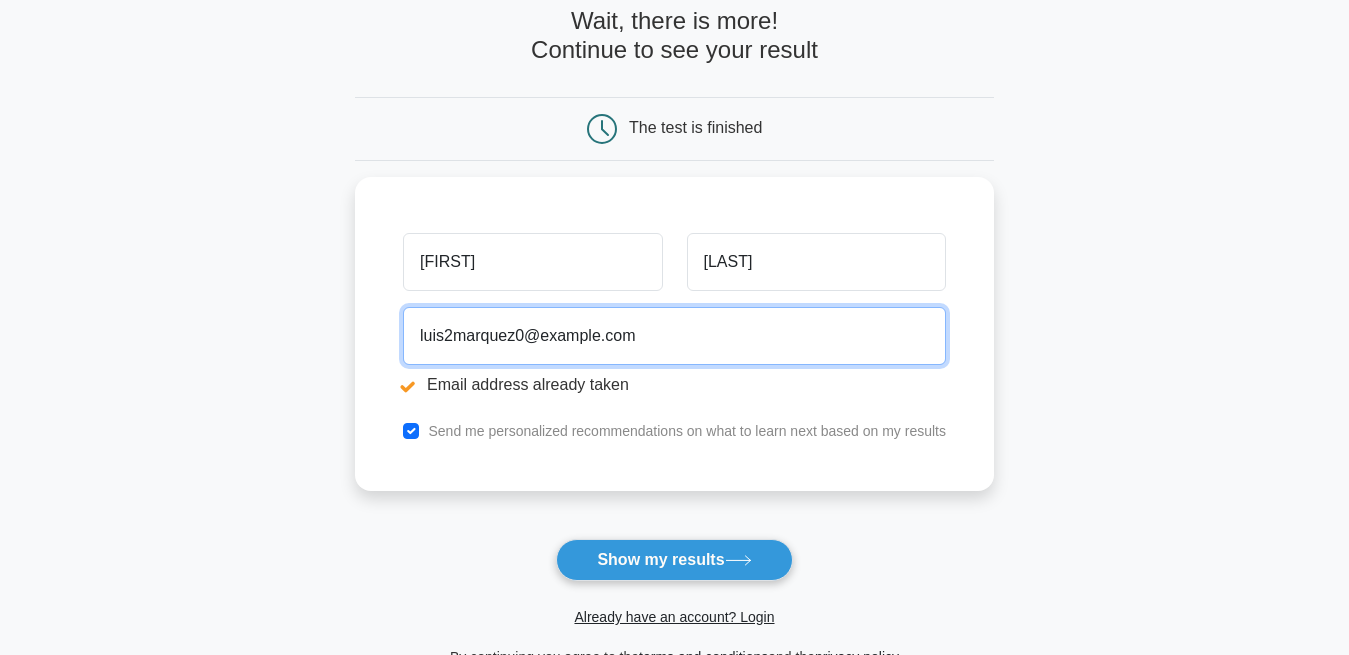 scroll, scrollTop: 204, scrollLeft: 0, axis: vertical 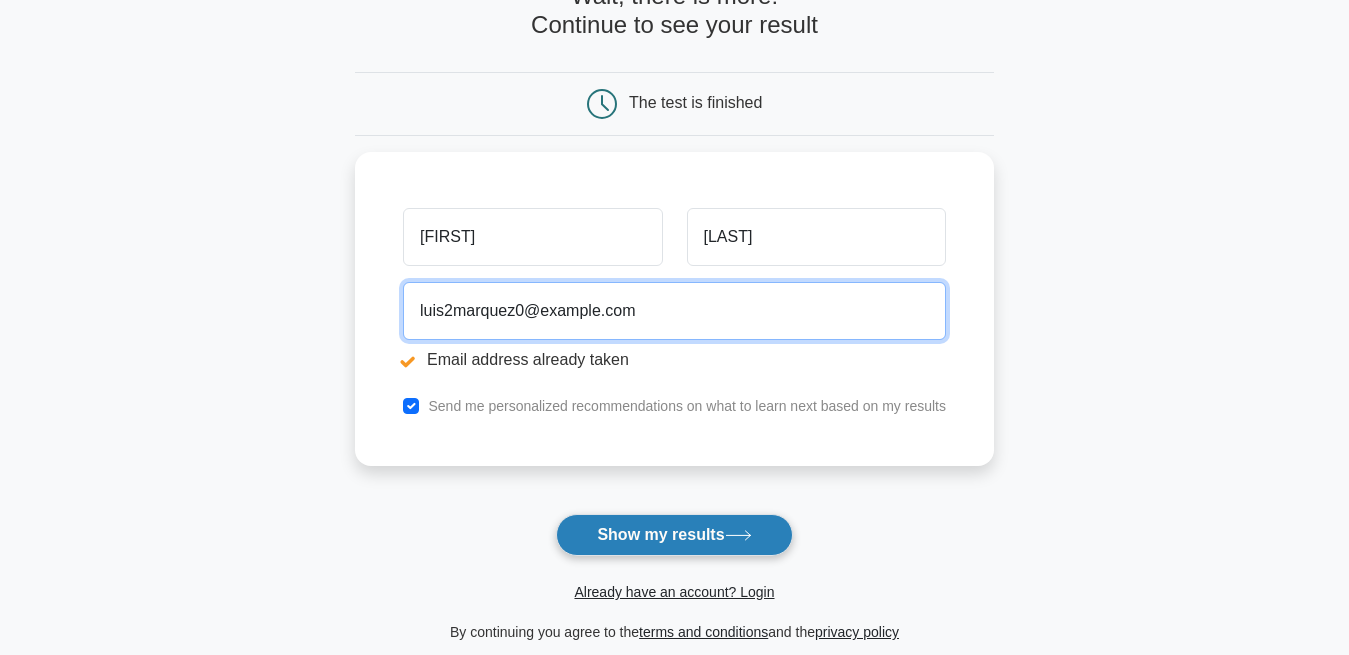 type on "luis2marquez0@gmail.com" 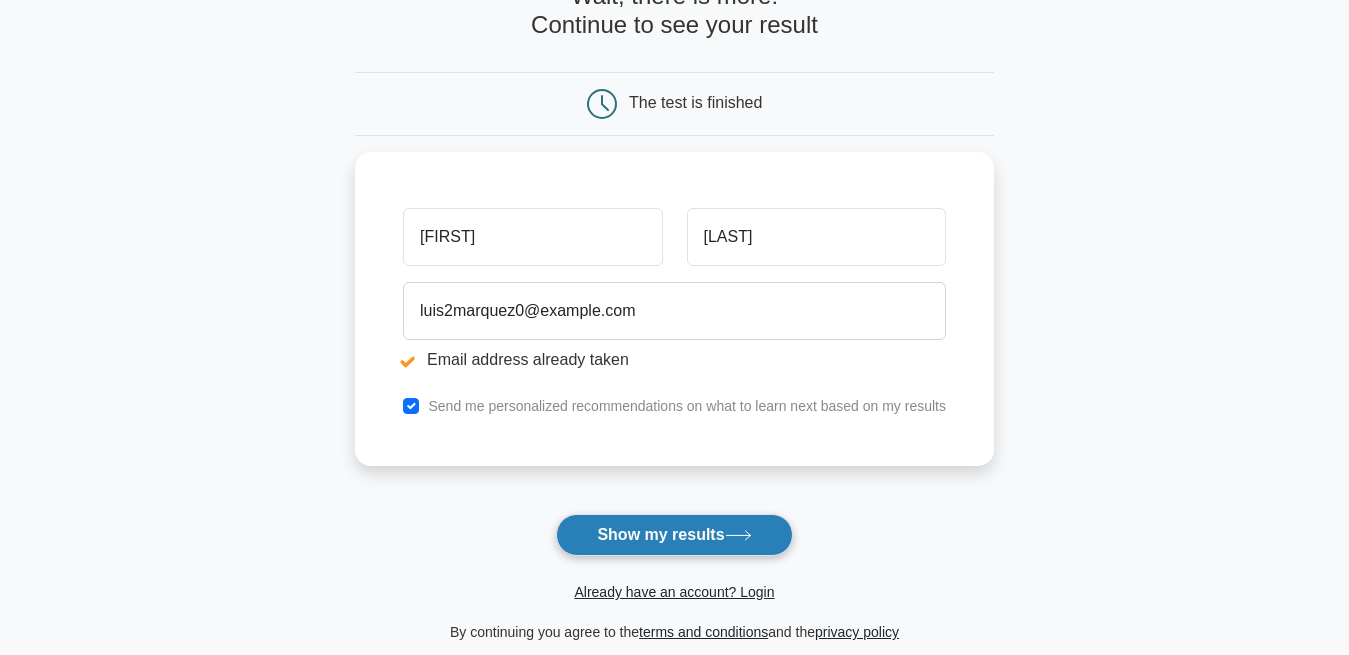 click on "Show my results" at bounding box center [674, 535] 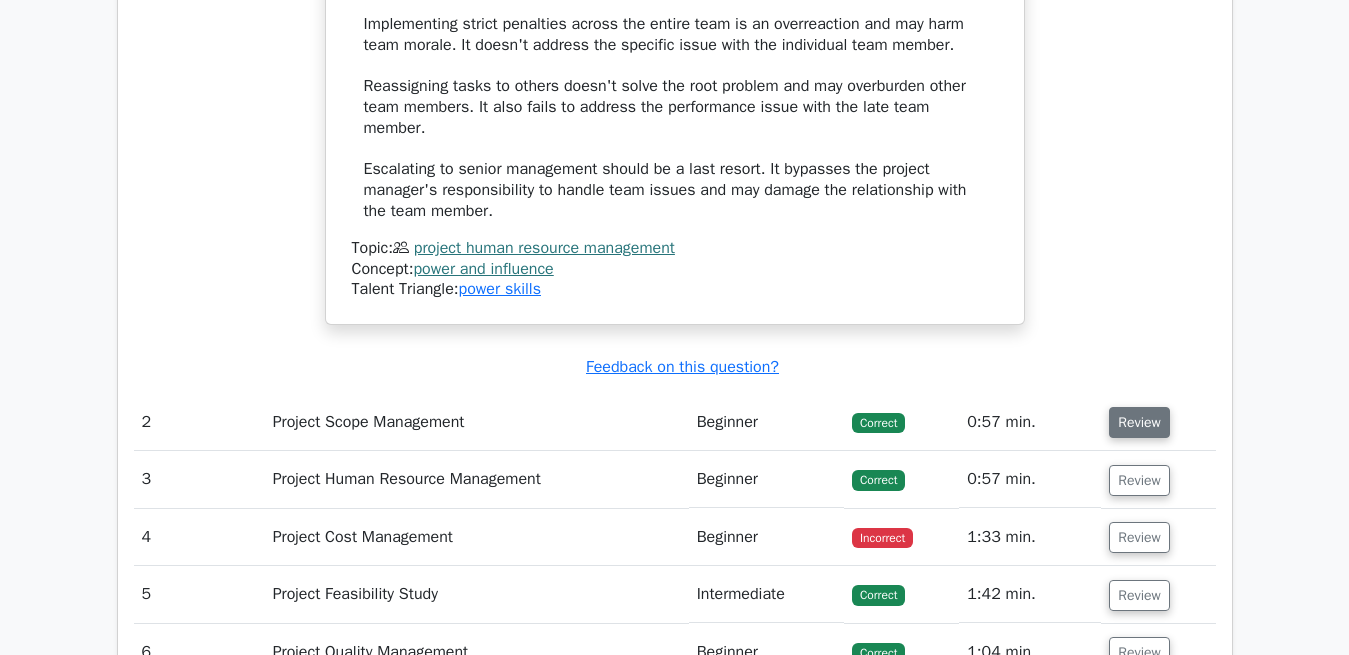 scroll, scrollTop: 2754, scrollLeft: 0, axis: vertical 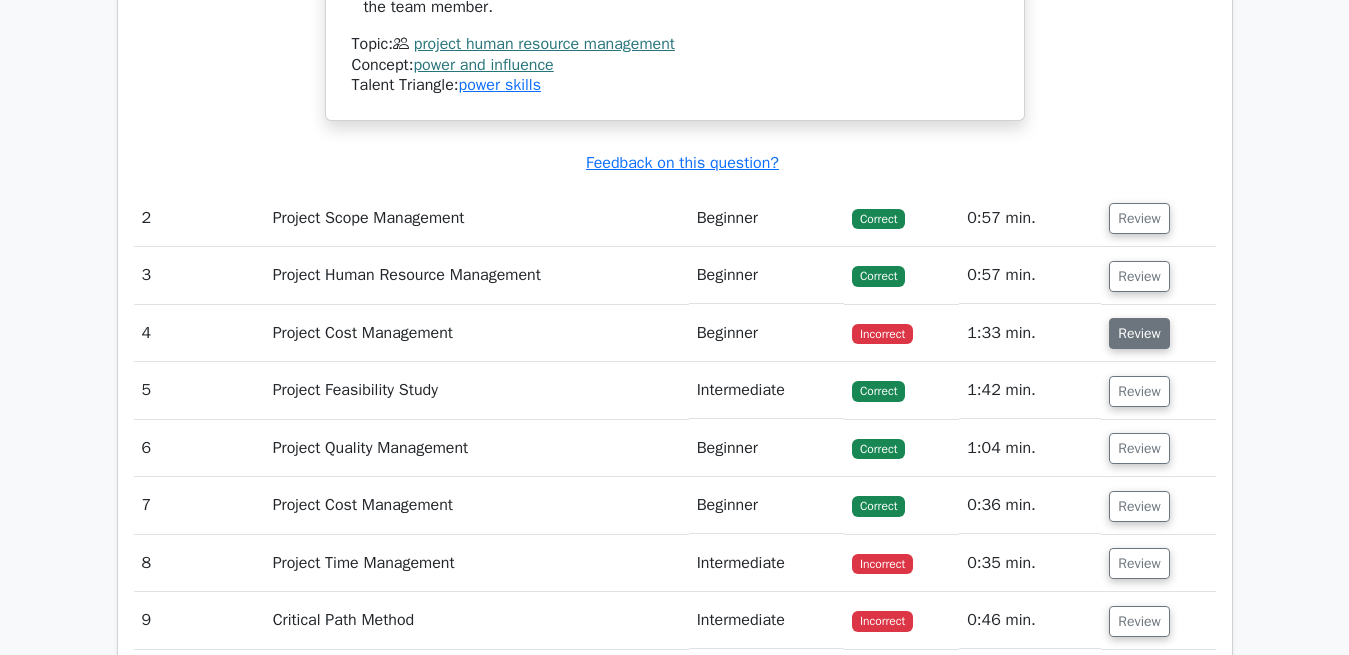 click on "Review" at bounding box center [1139, 333] 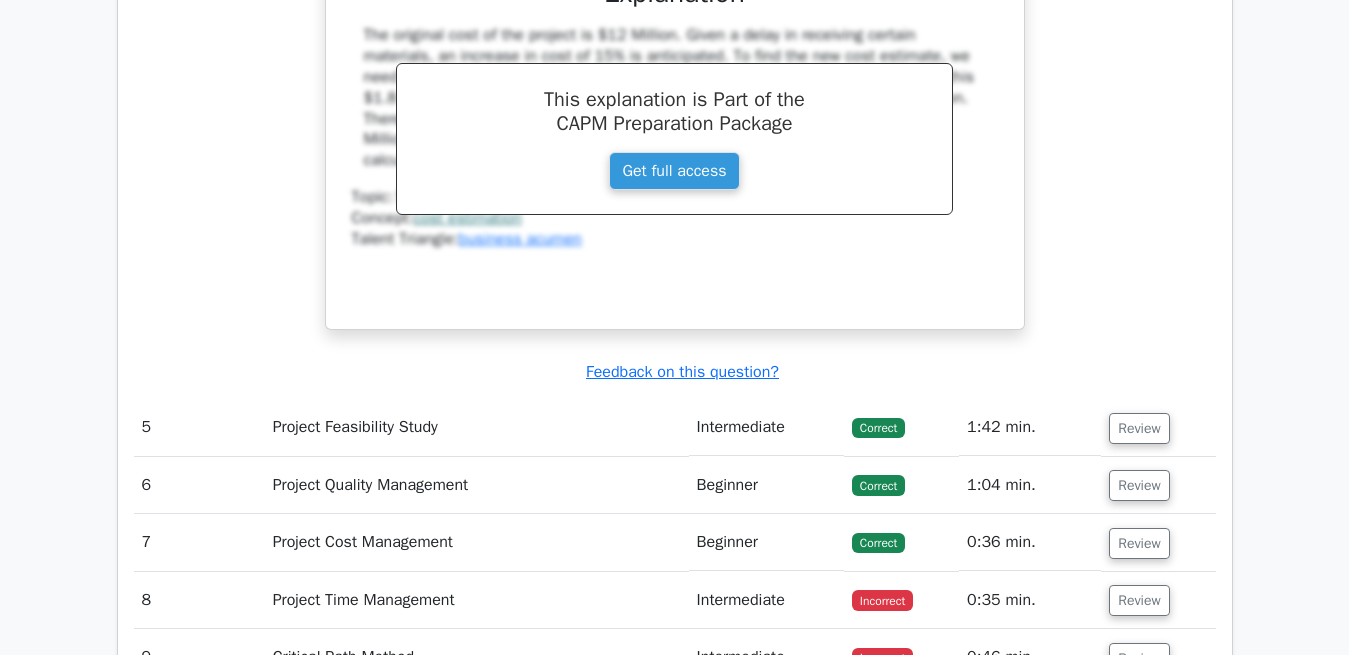 scroll, scrollTop: 3774, scrollLeft: 0, axis: vertical 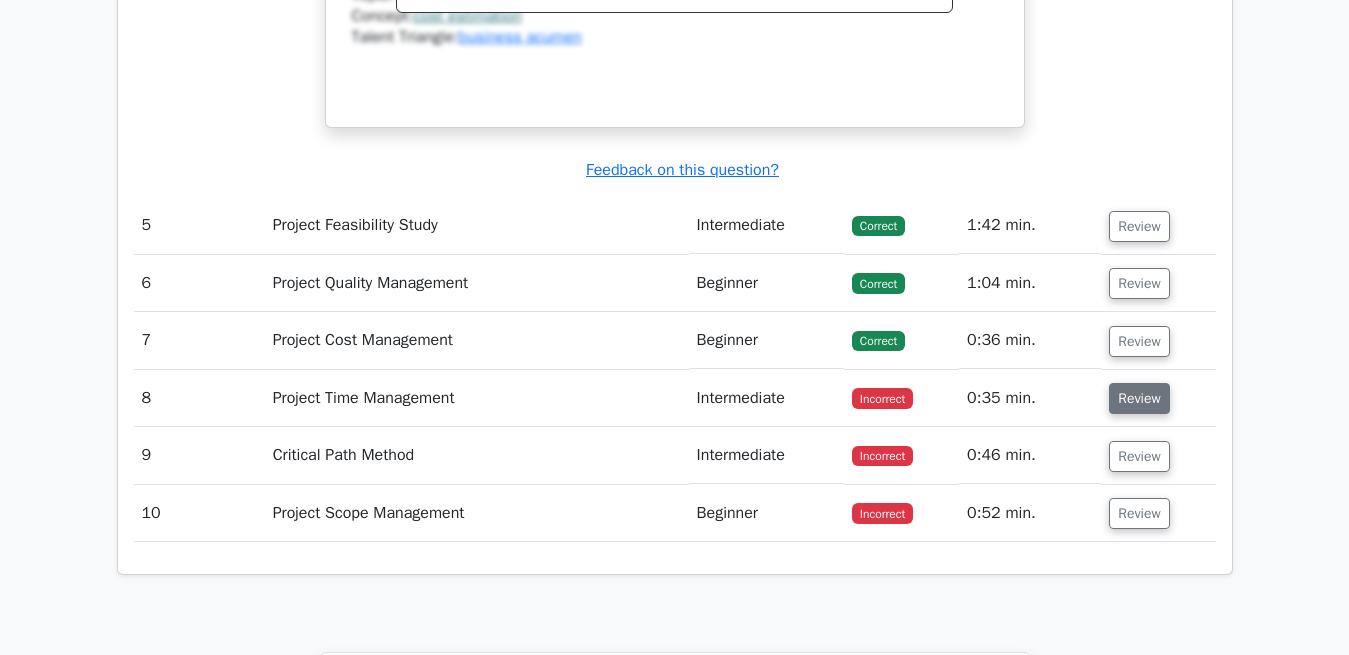 click on "Review" at bounding box center [1139, 398] 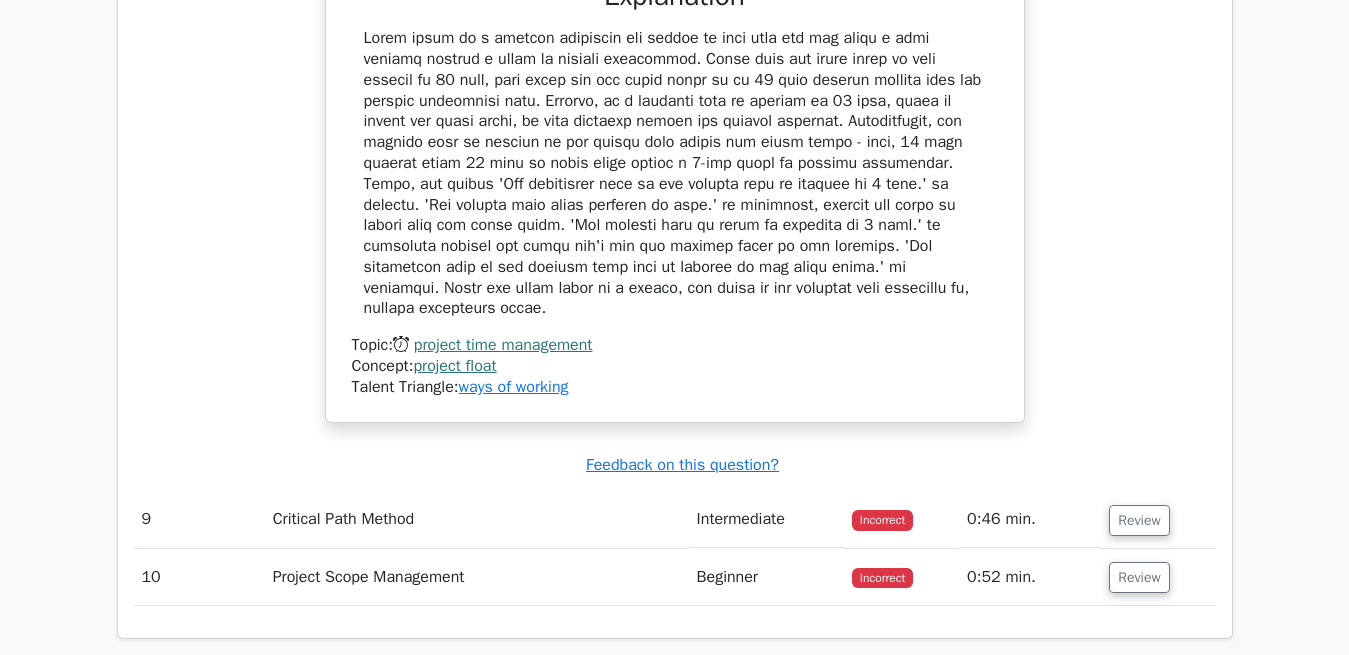 scroll, scrollTop: 4794, scrollLeft: 0, axis: vertical 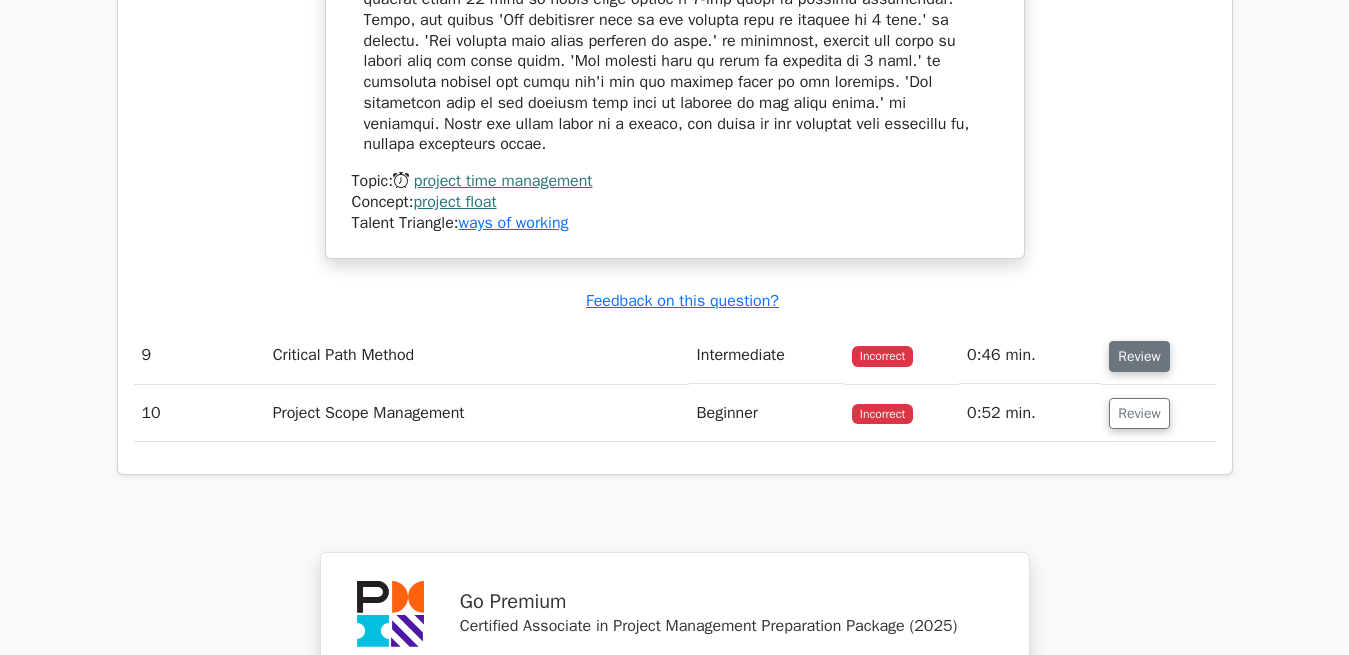 click on "Review" at bounding box center (1139, 356) 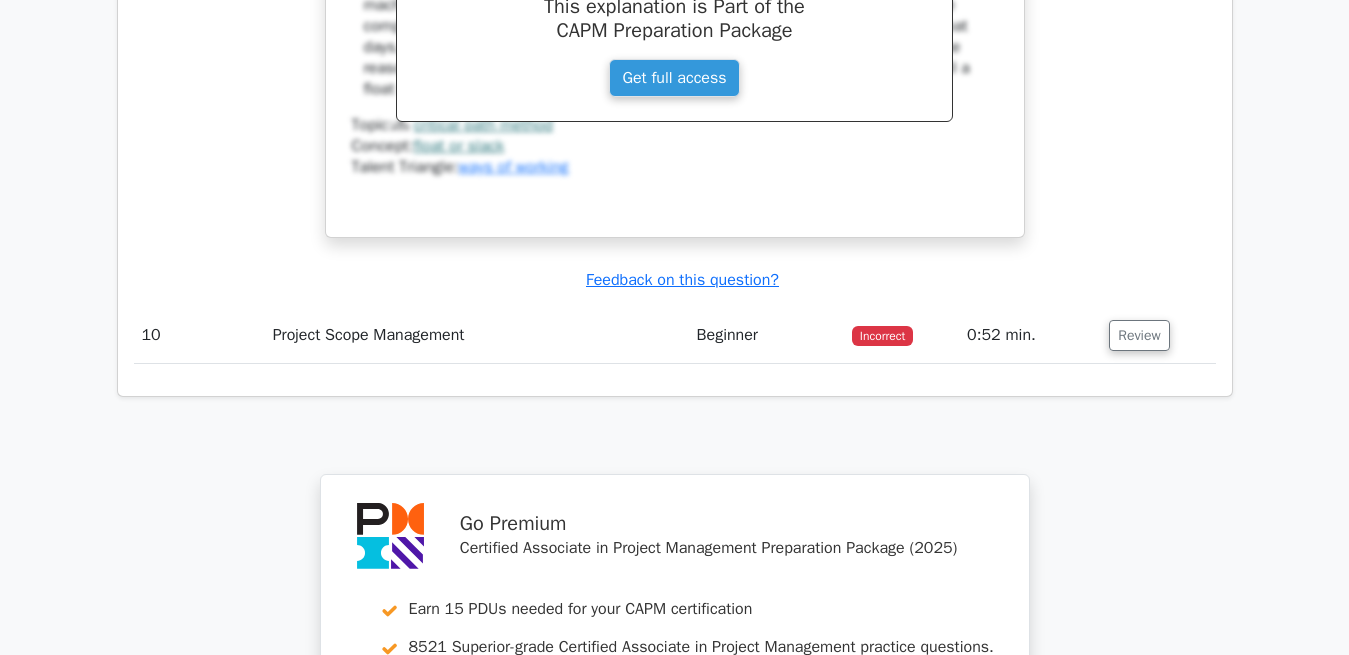 scroll, scrollTop: 5814, scrollLeft: 0, axis: vertical 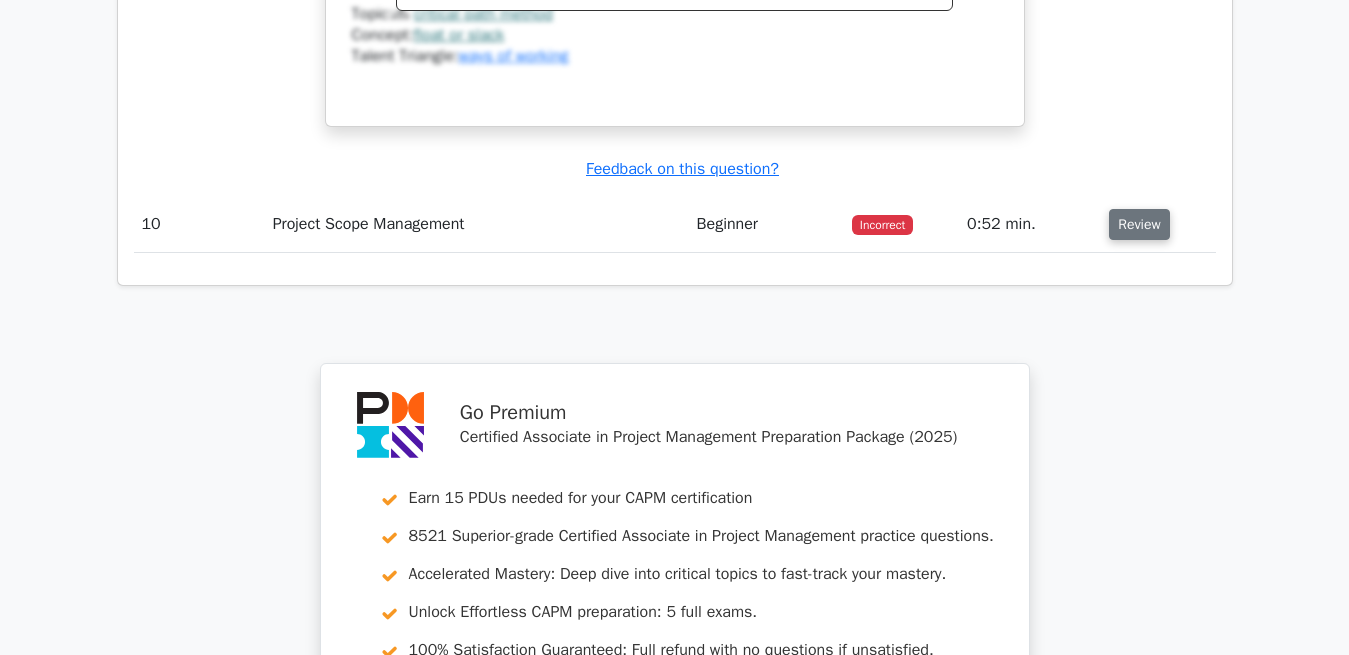 click on "Review" at bounding box center (1139, 224) 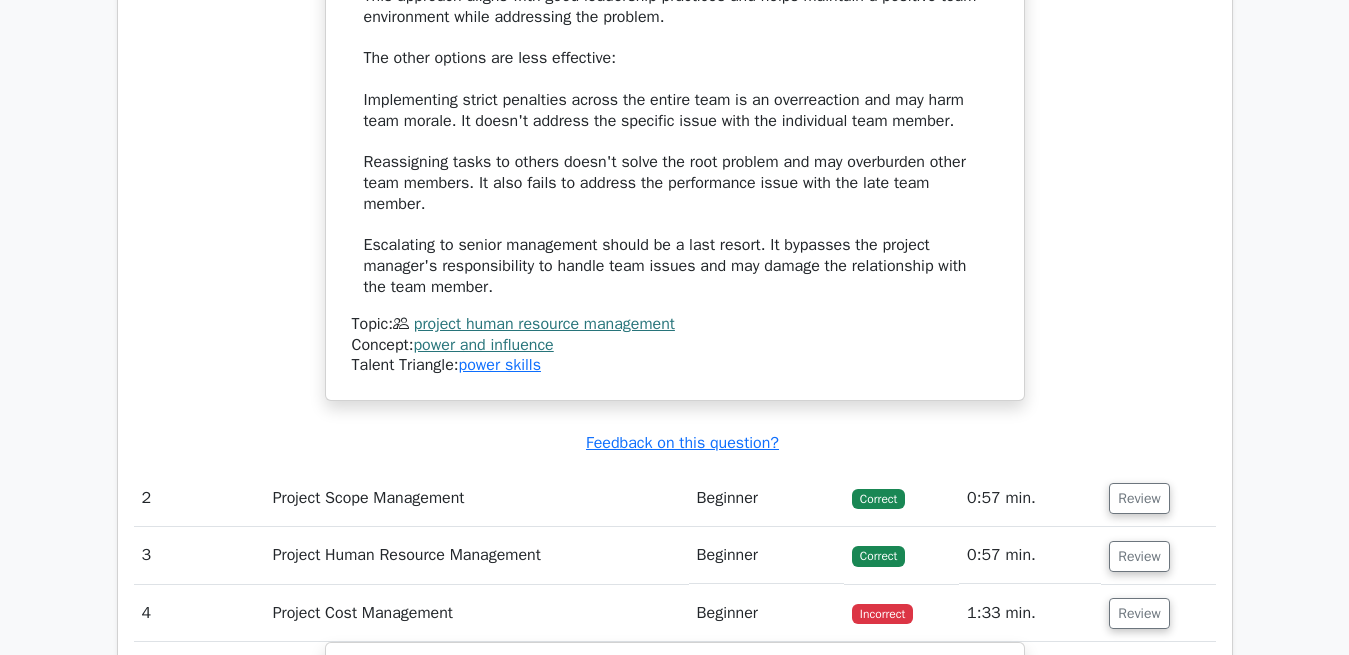 scroll, scrollTop: 2448, scrollLeft: 0, axis: vertical 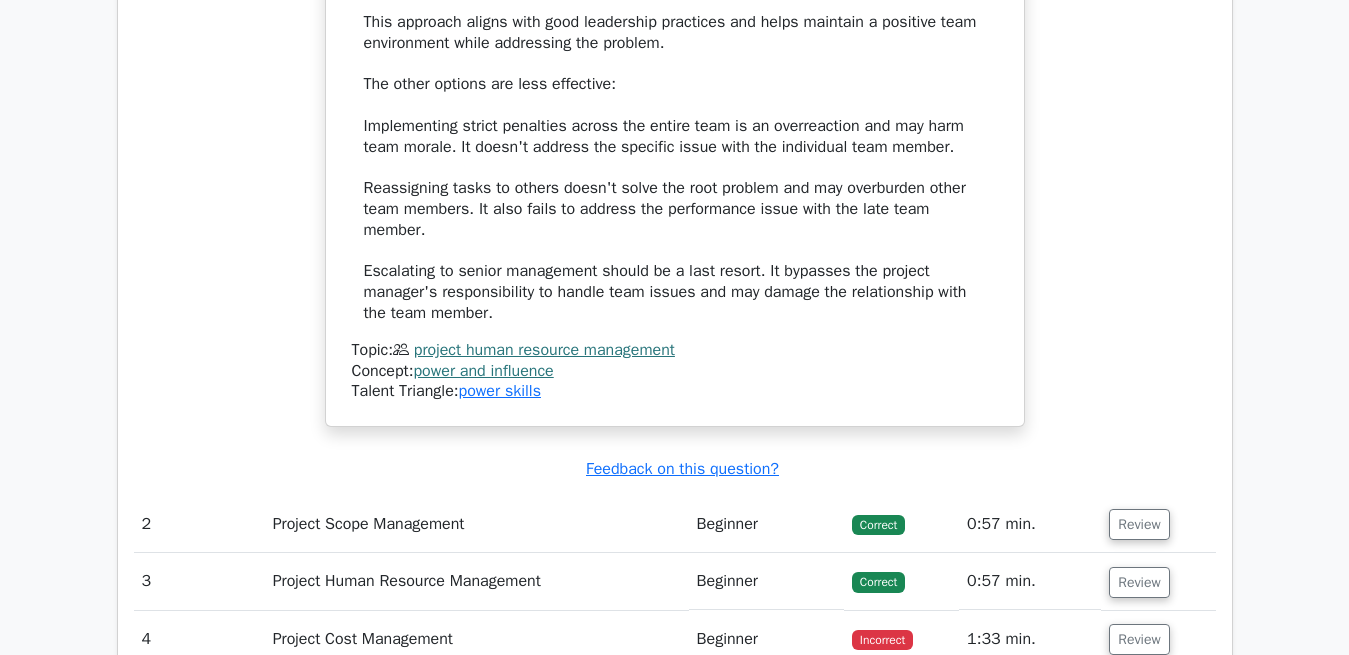 type 